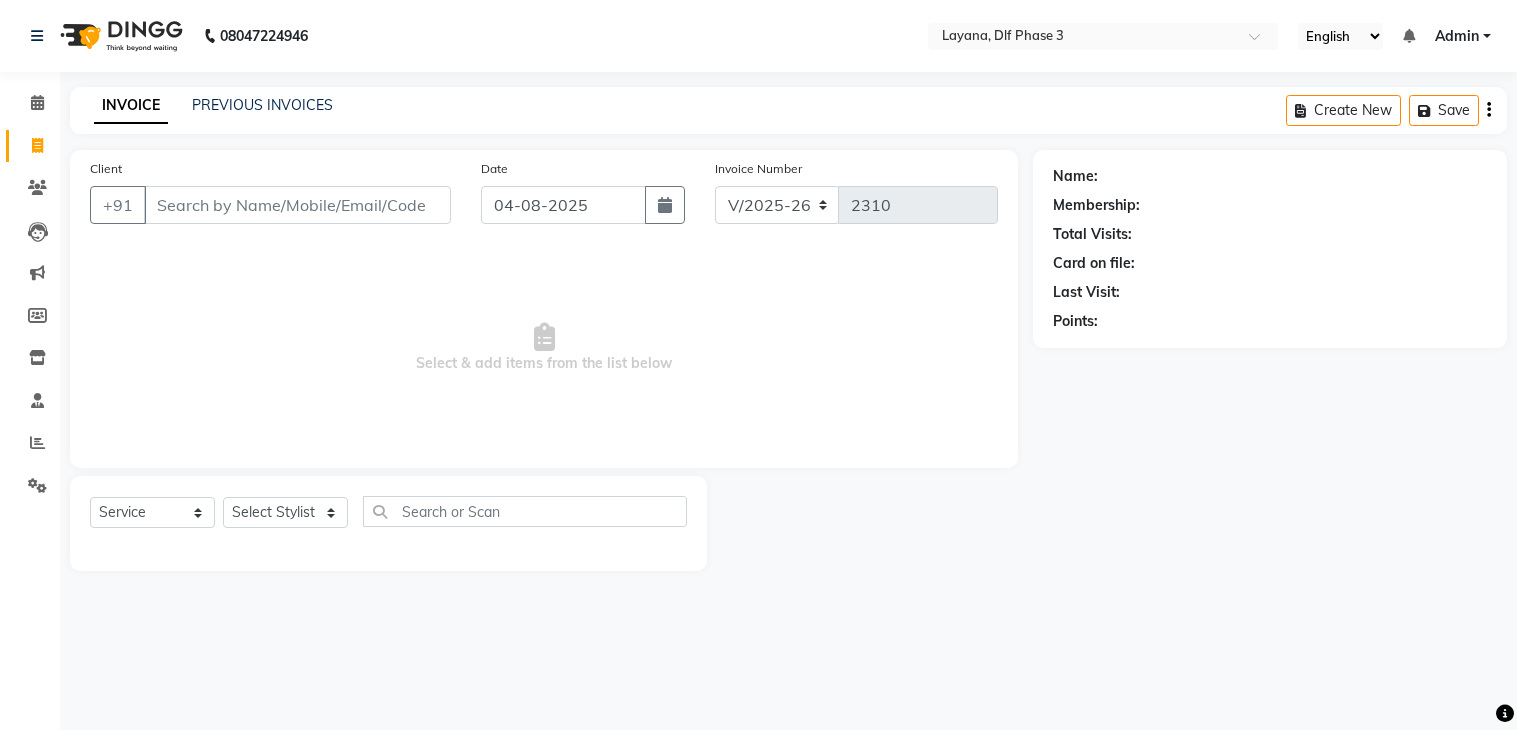select on "6973" 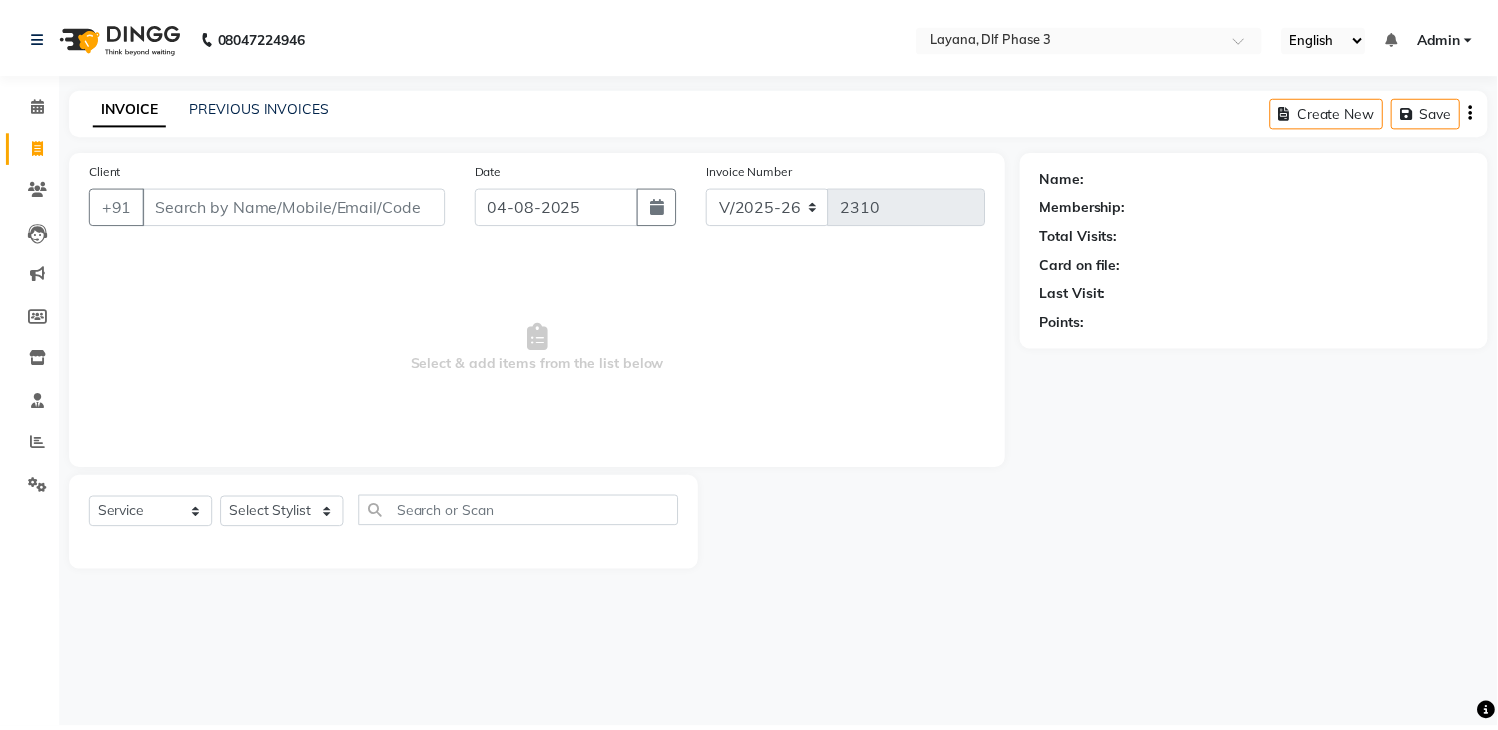 scroll, scrollTop: 0, scrollLeft: 0, axis: both 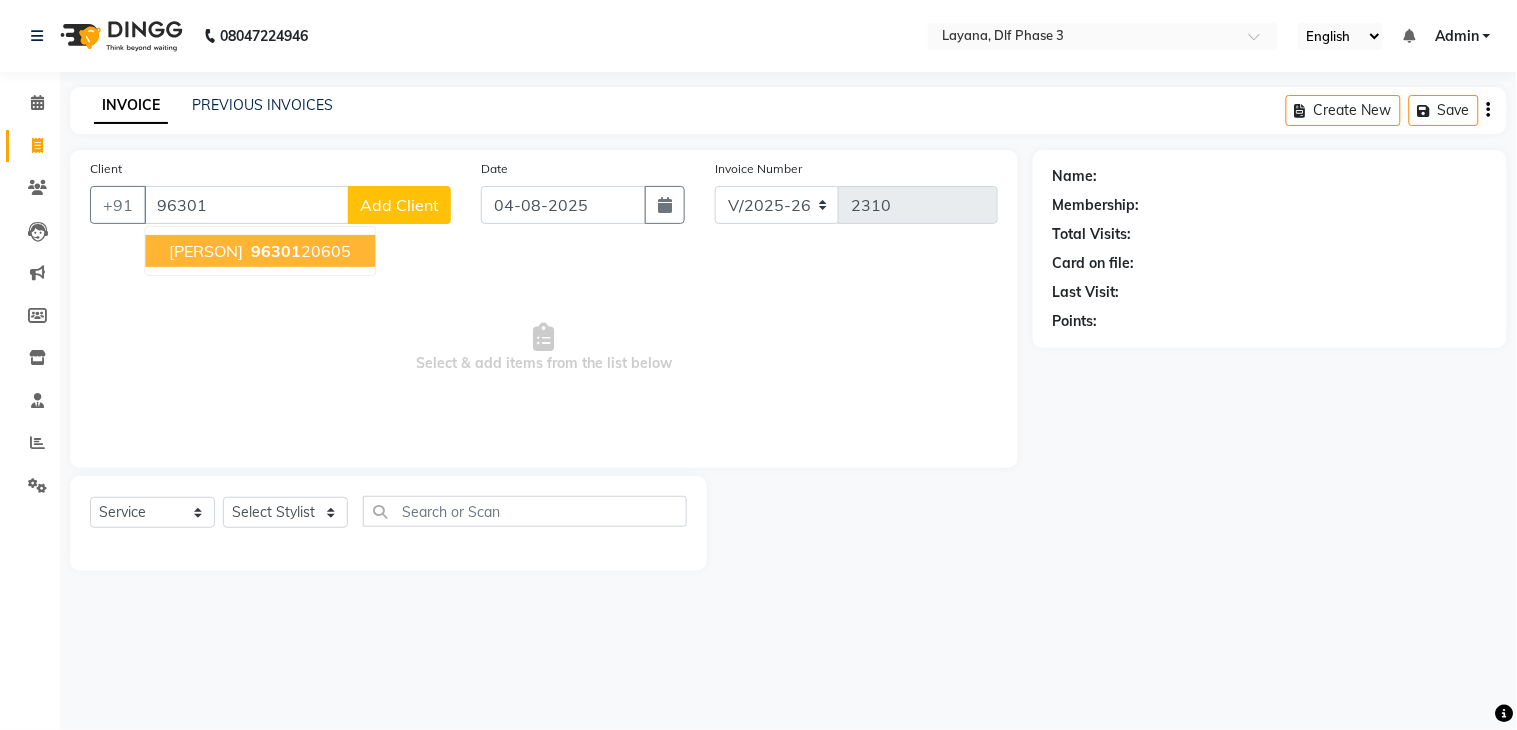 click on "[PHONE]" at bounding box center [299, 251] 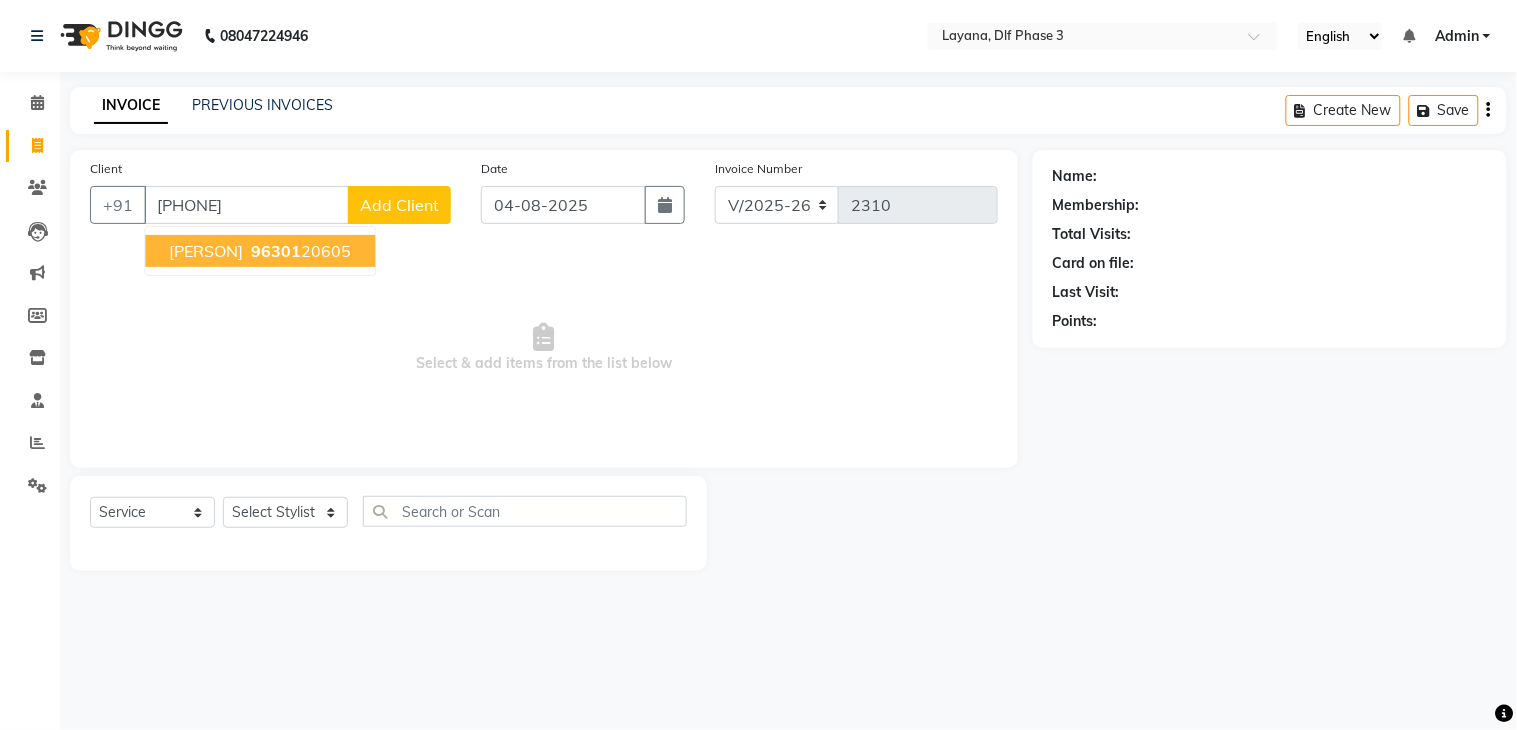 type on "[PHONE]" 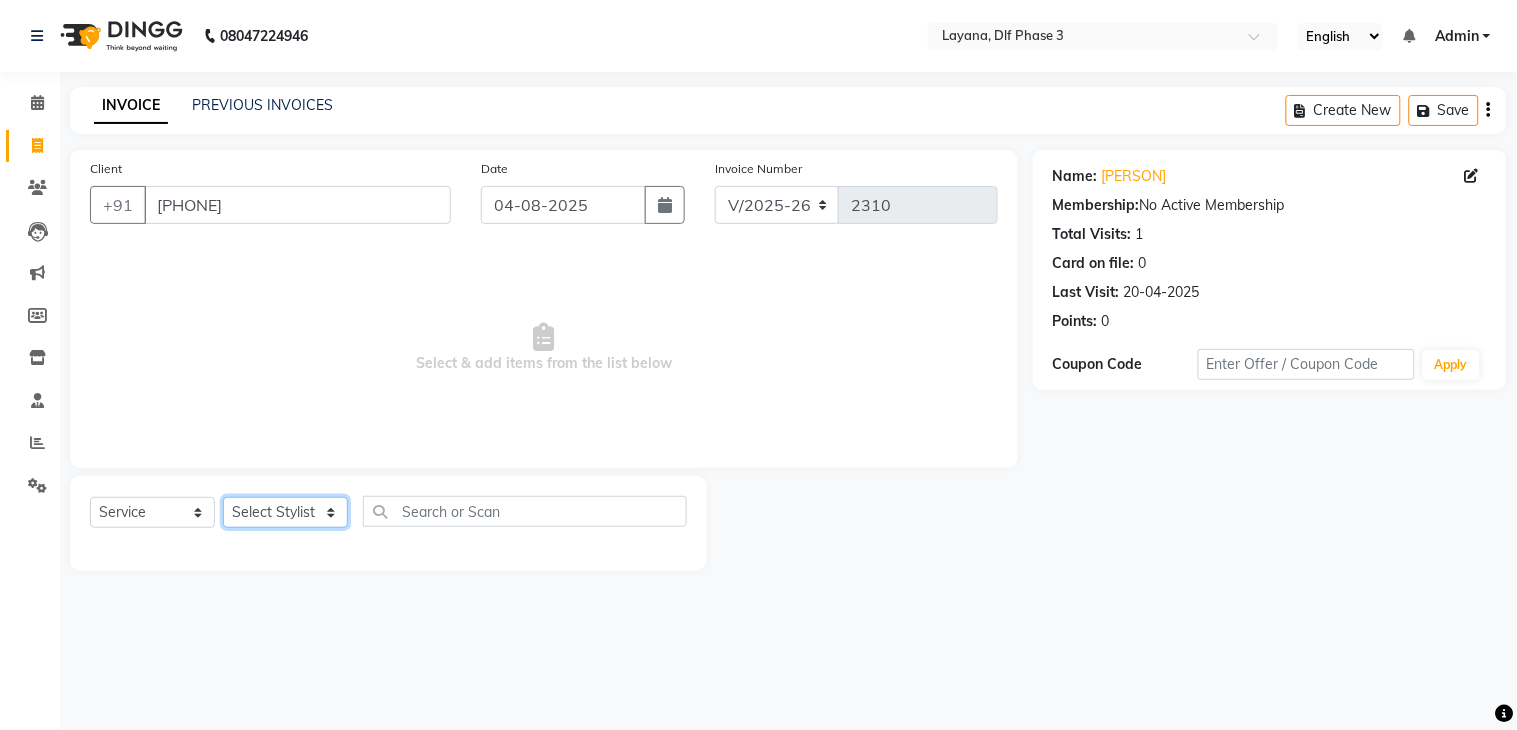 click on "Select Stylist [PERSON] [PERSON] [PERSON] [PERSON] [PERSON]    [PERSON]   [PERSON]   [PERSON]" 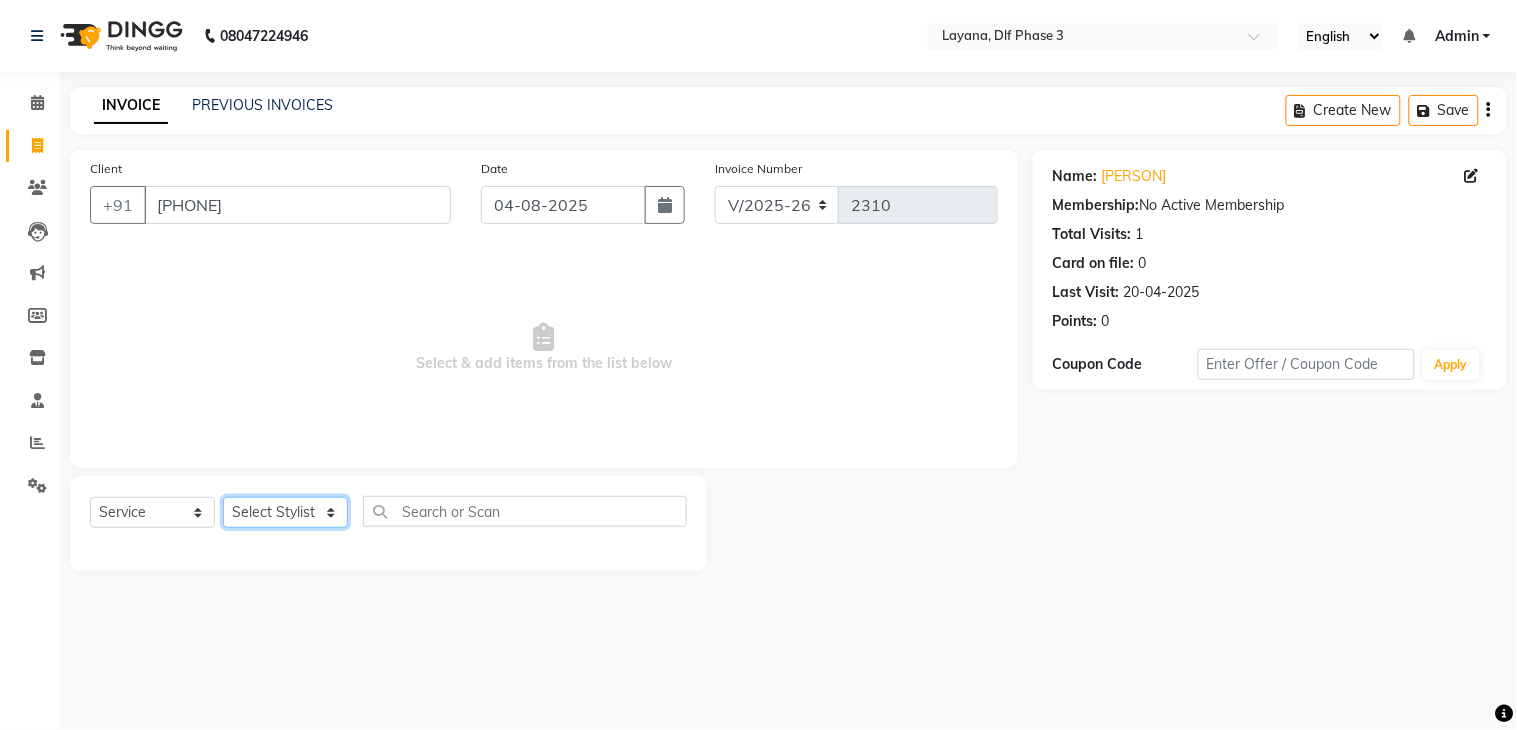 select on "57637" 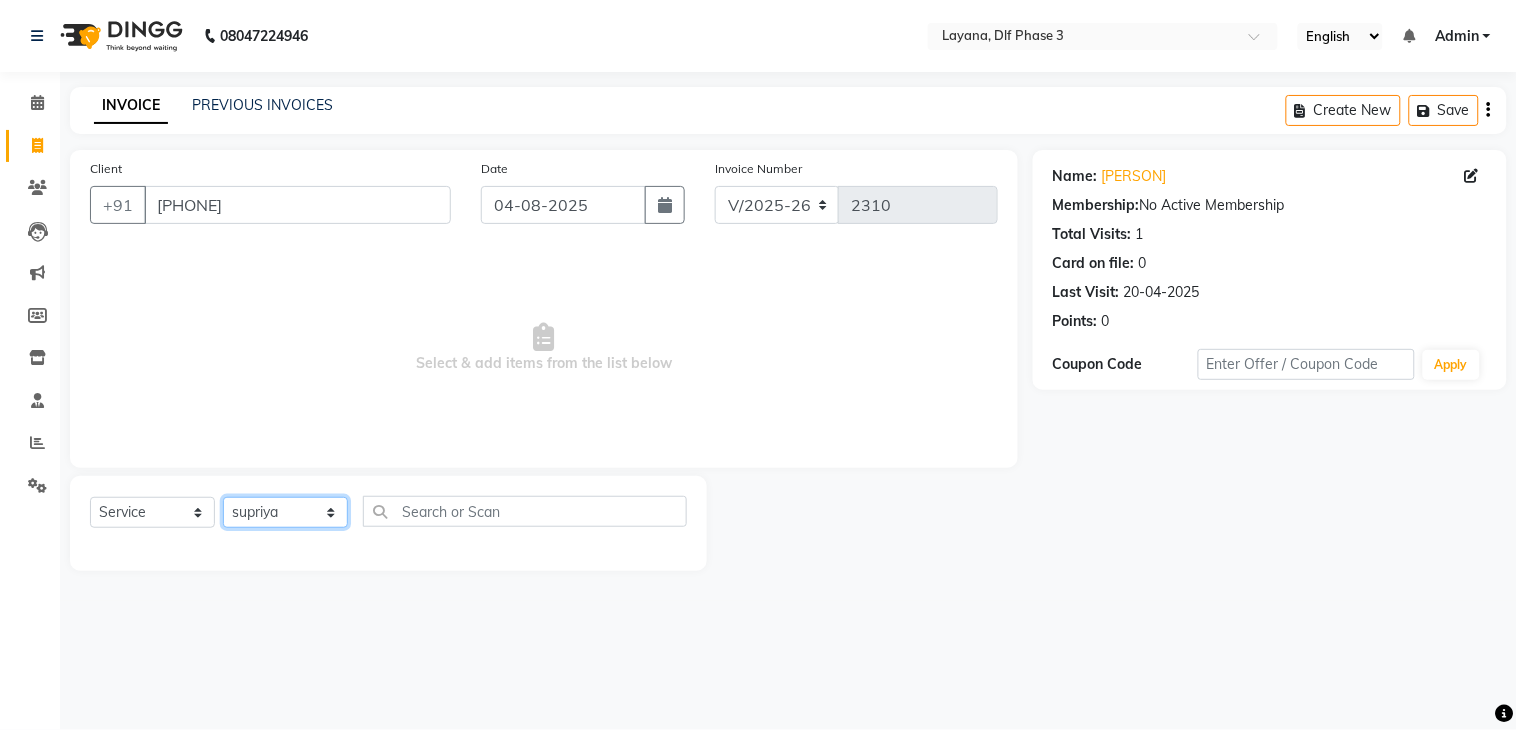 click on "Select Stylist [PERSON] [PERSON] [PERSON] [PERSON] [PERSON]    [PERSON]   [PERSON]   [PERSON]" 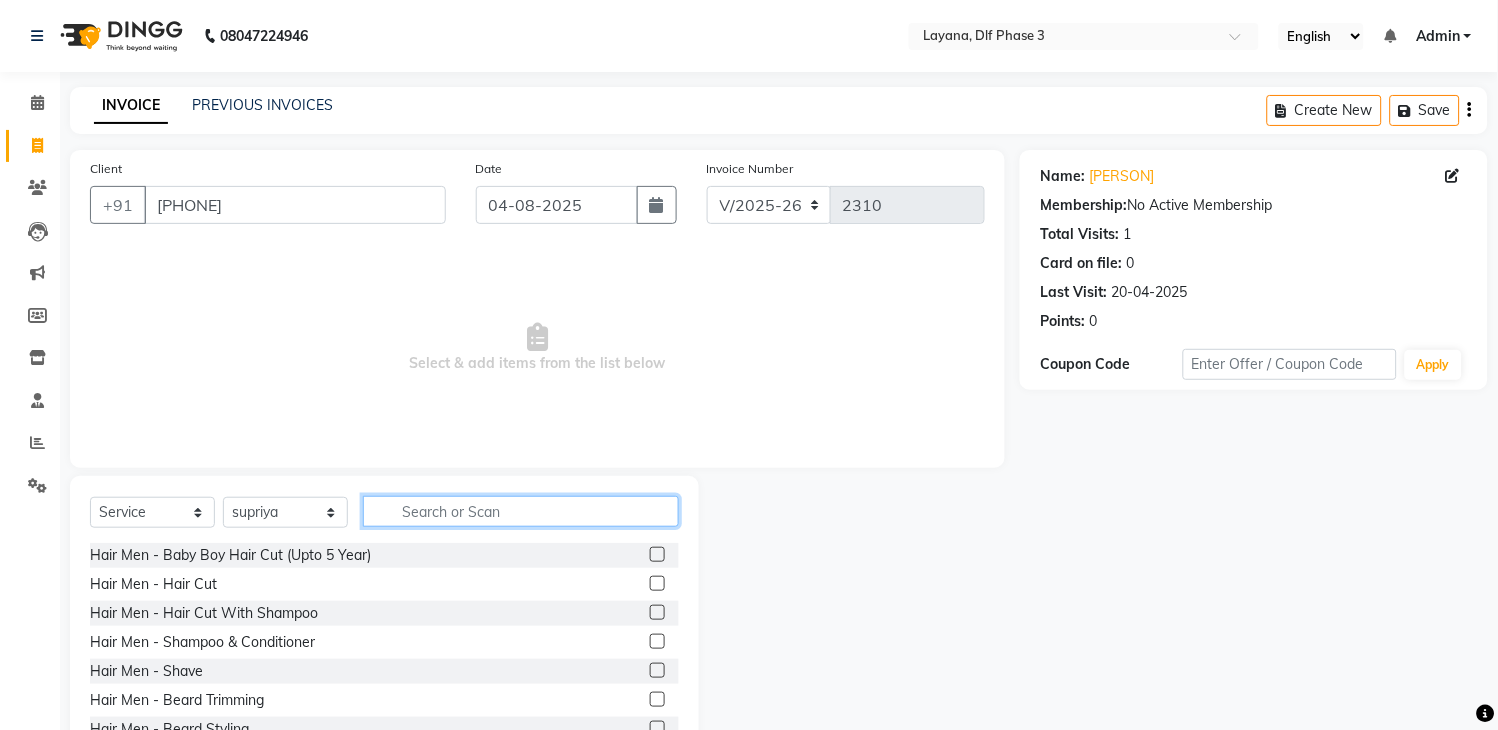 click 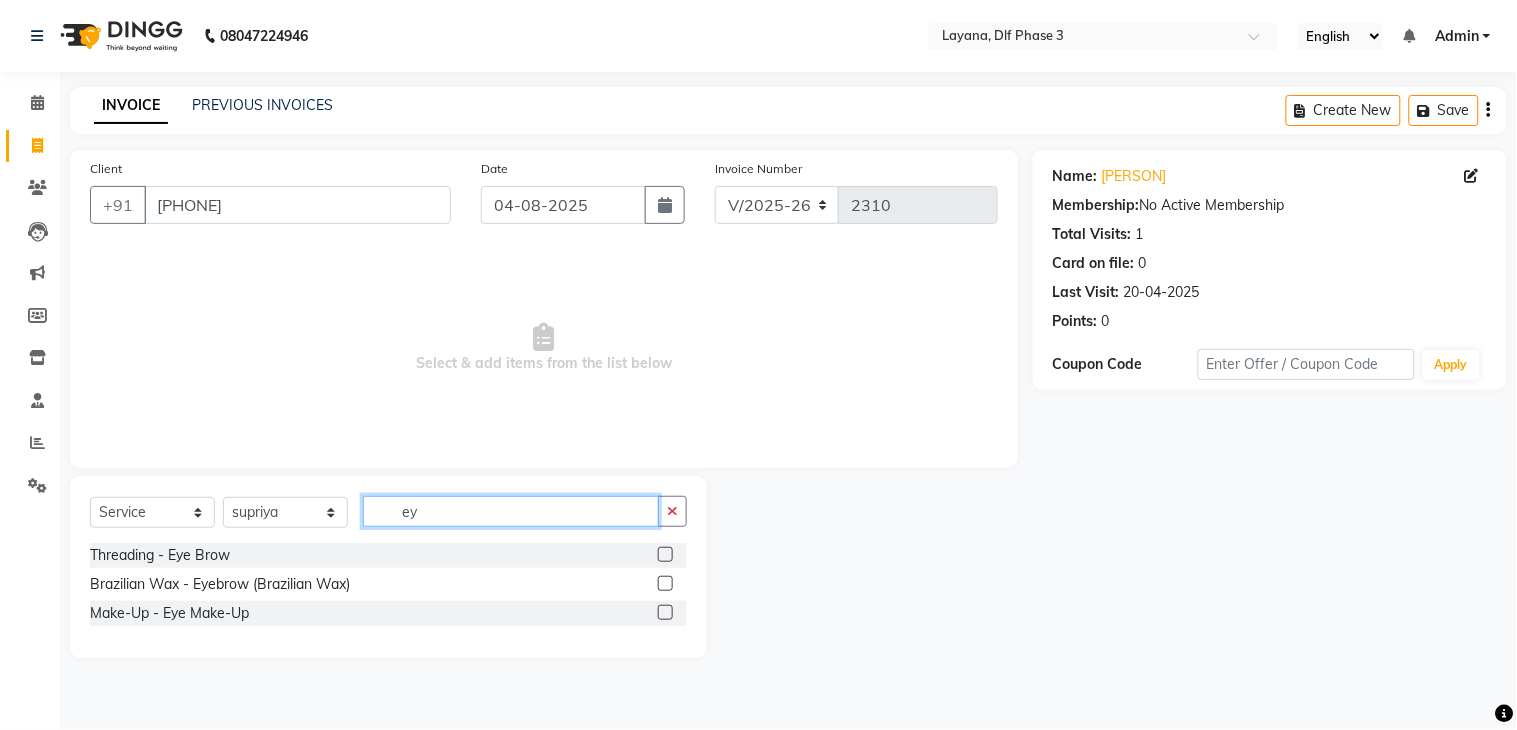 type on "ey" 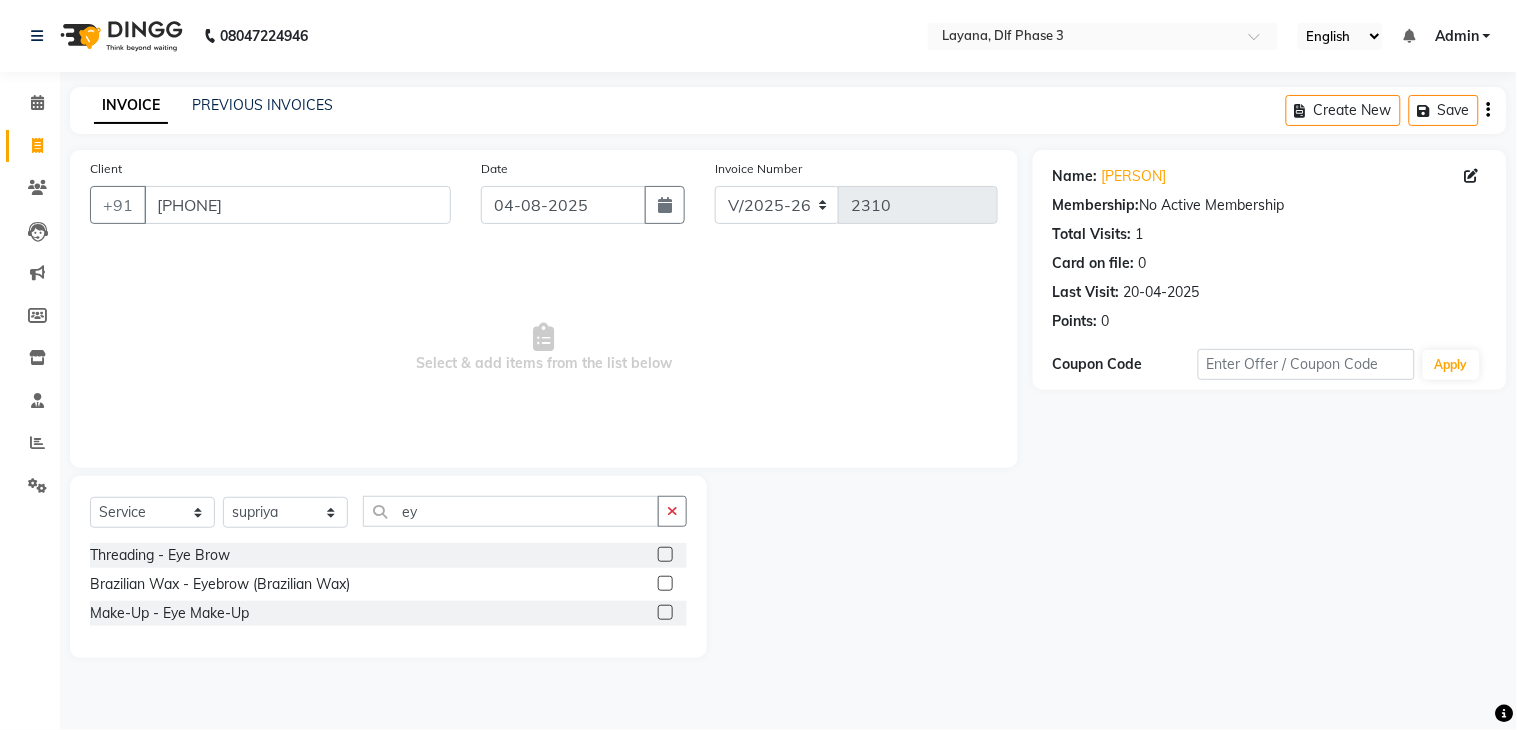 click 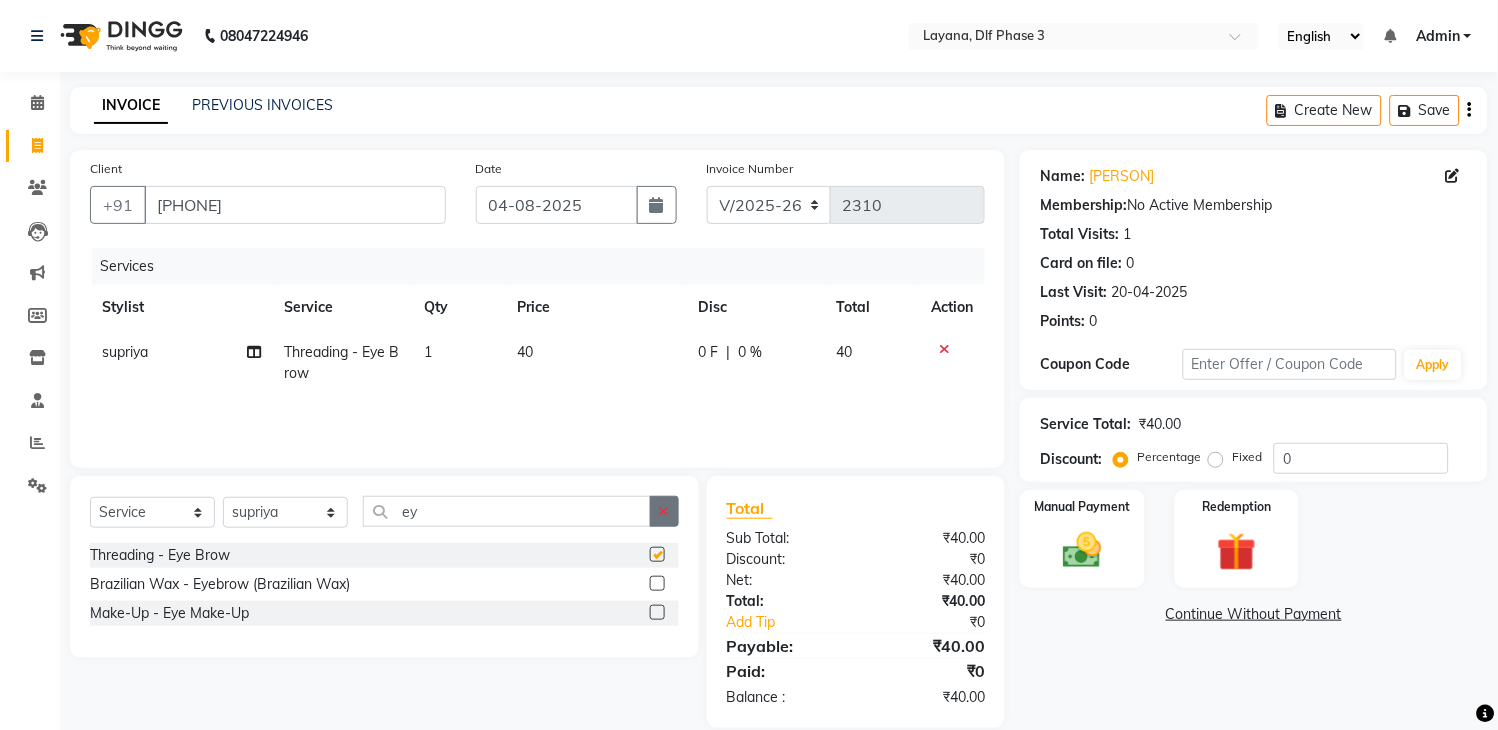 checkbox on "false" 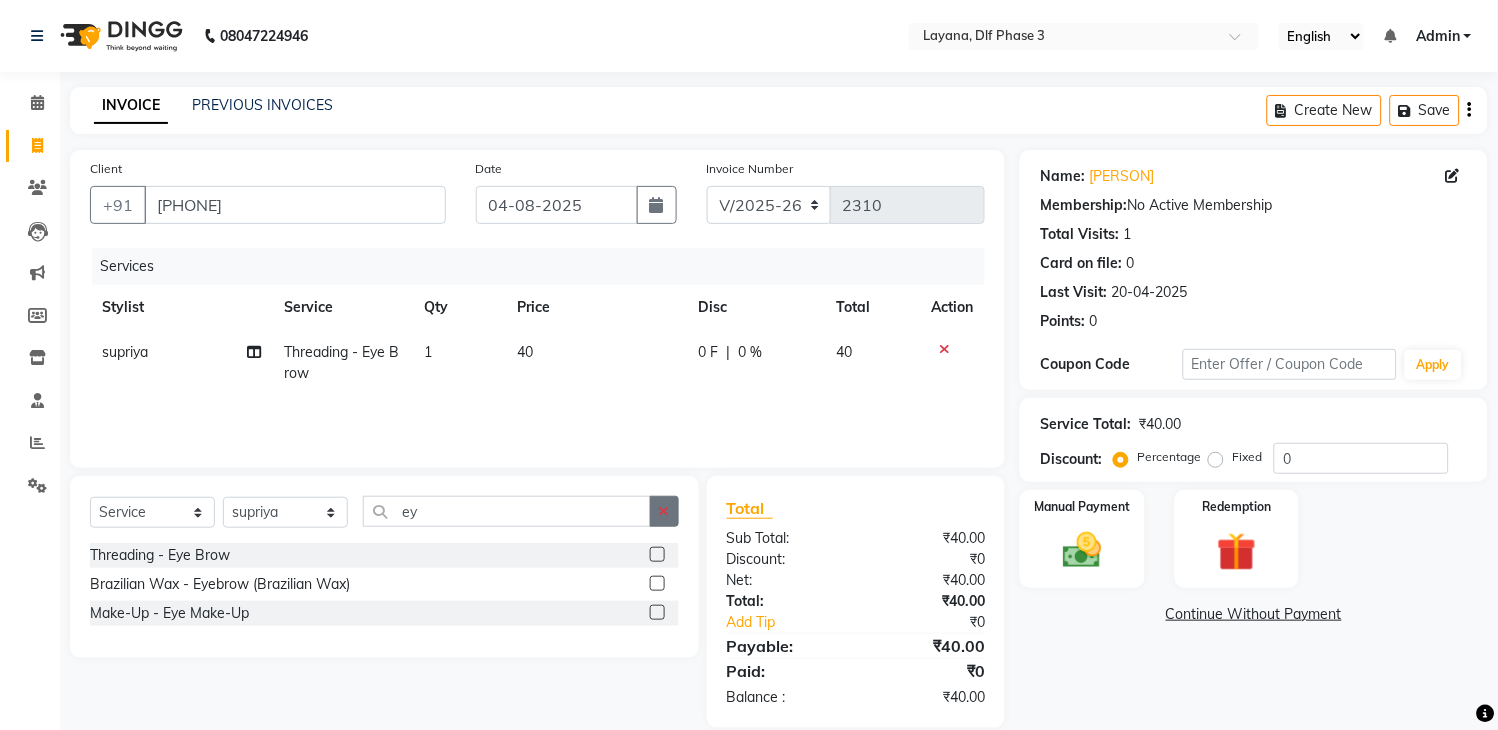 click 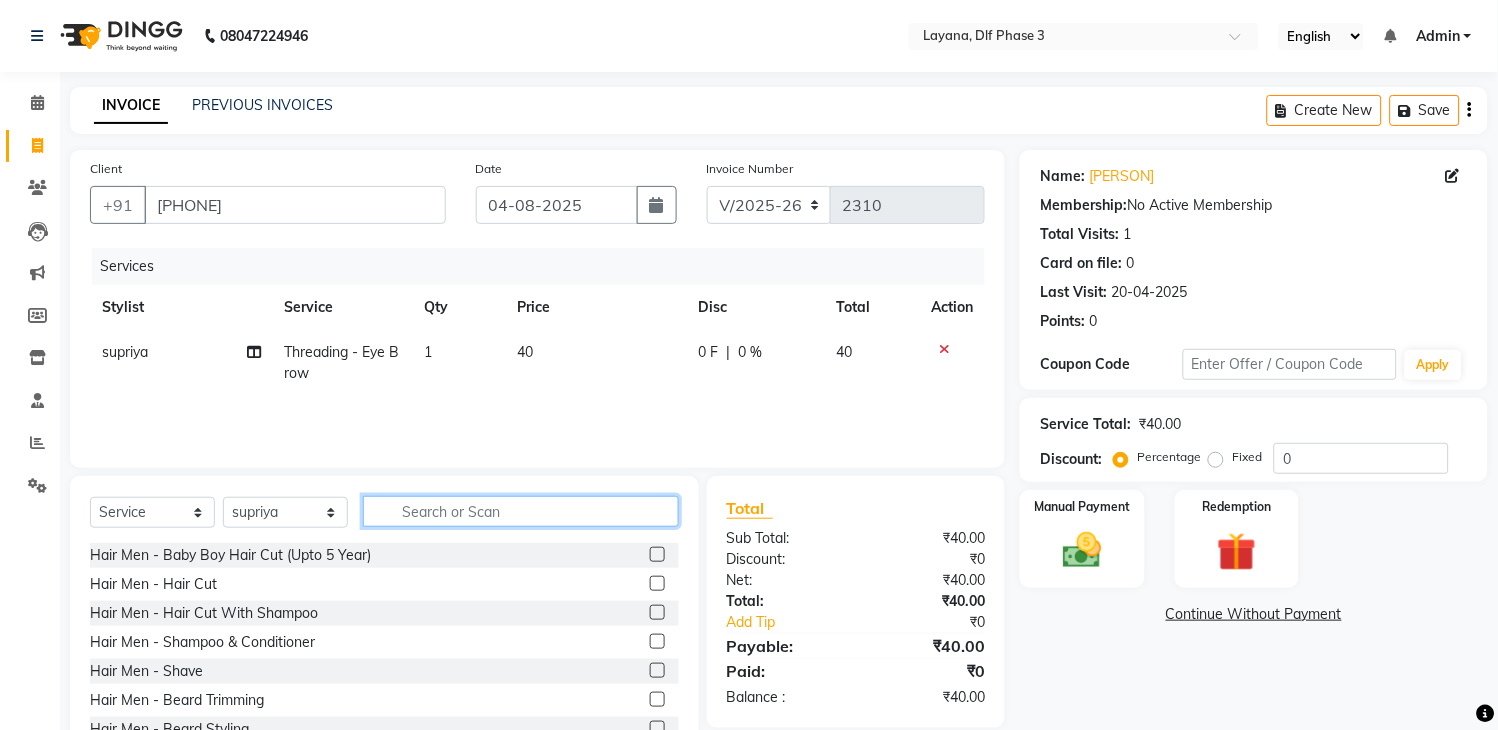 click 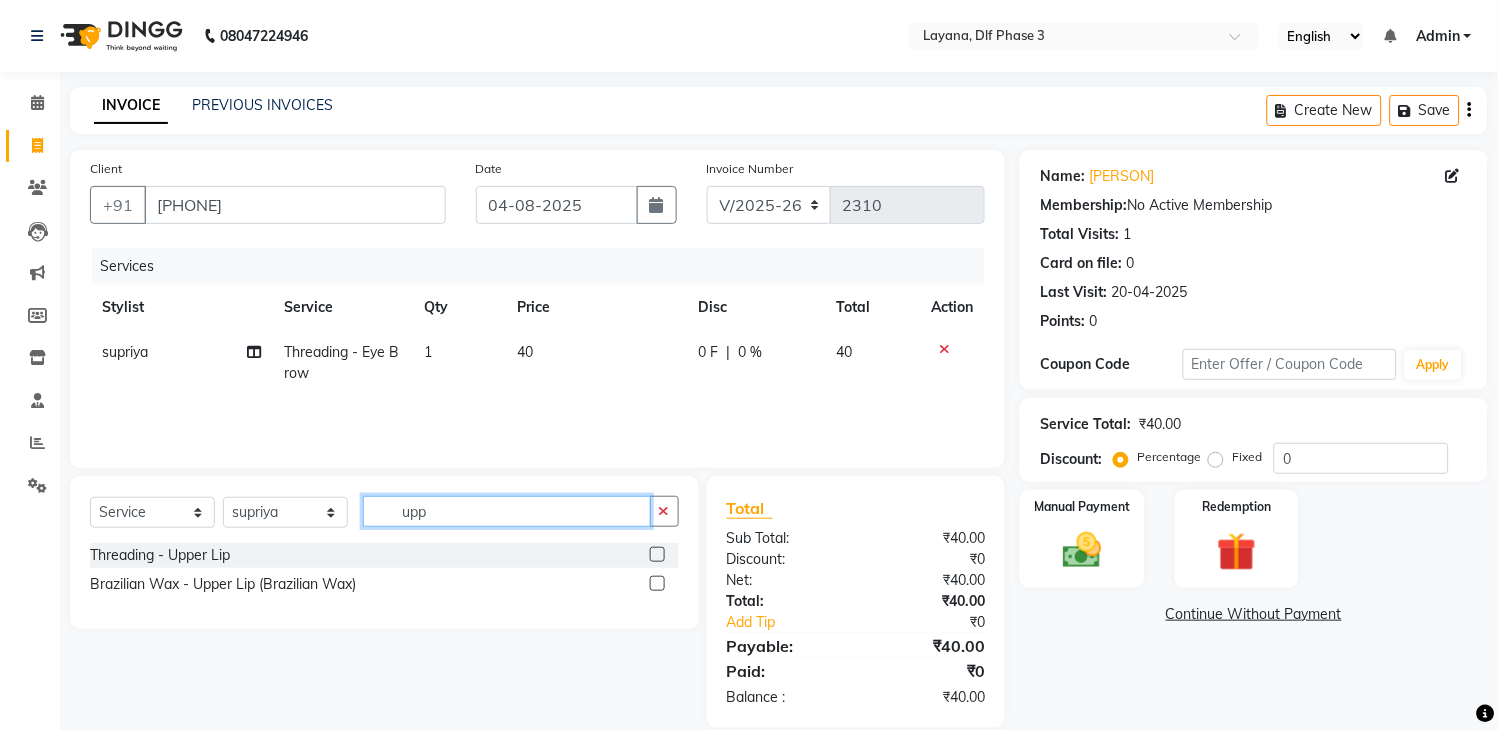 type on "upp" 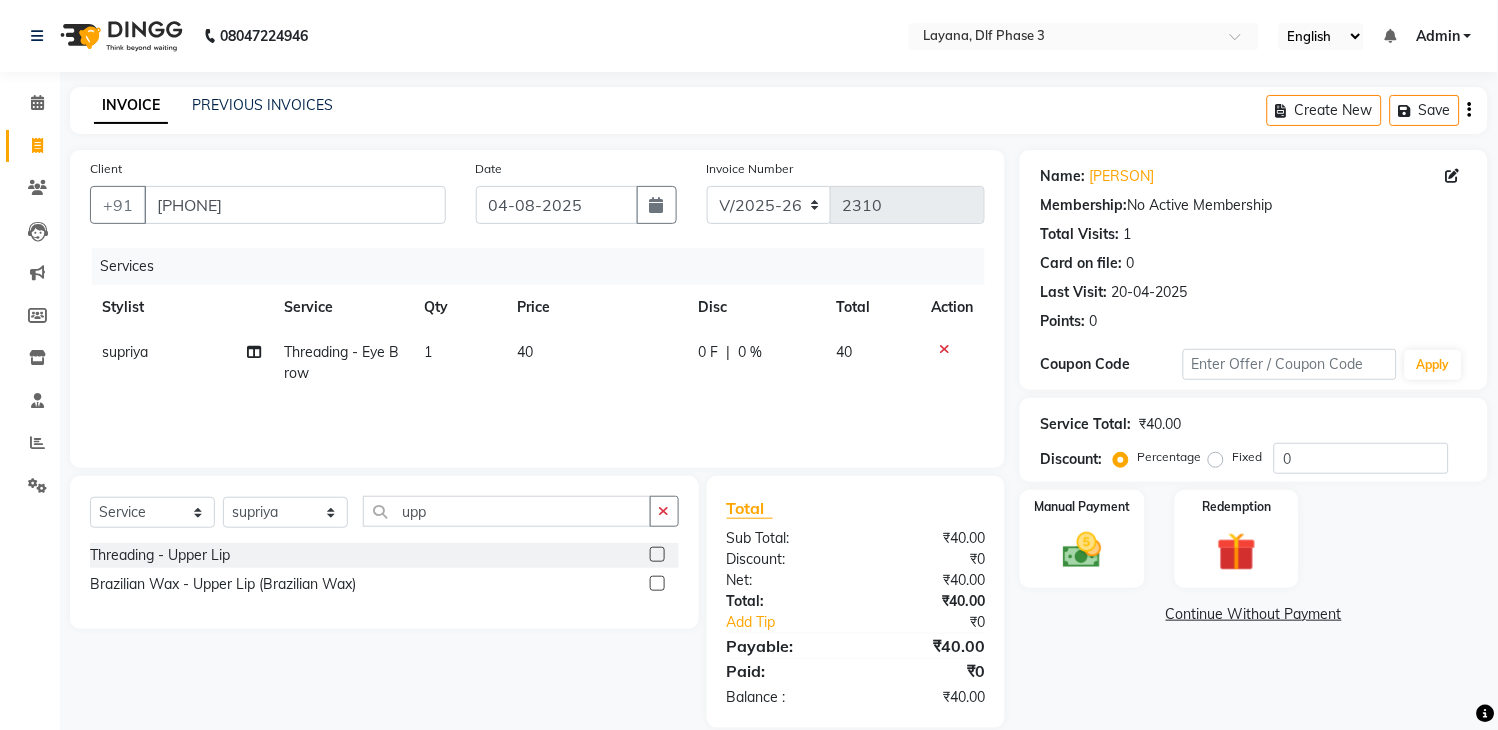 click 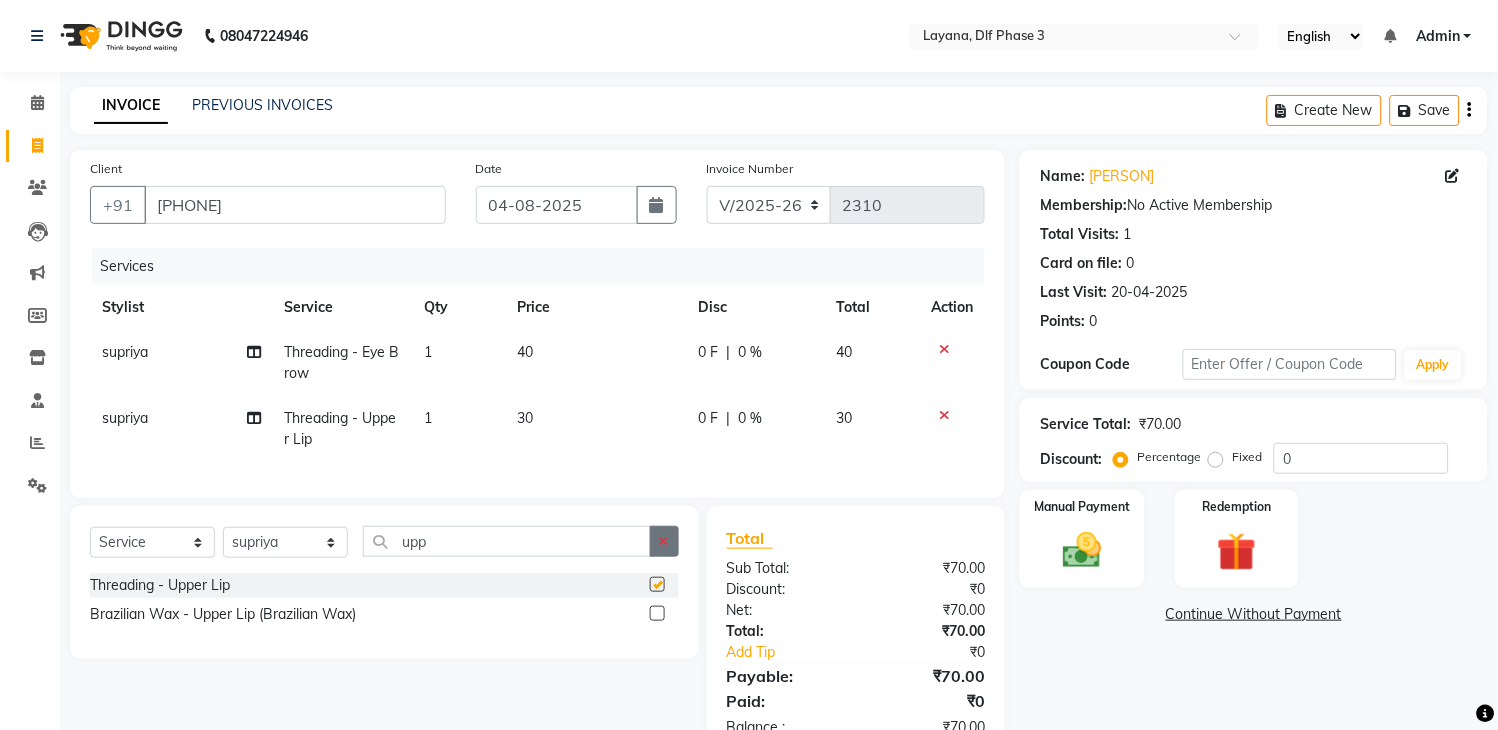 checkbox on "false" 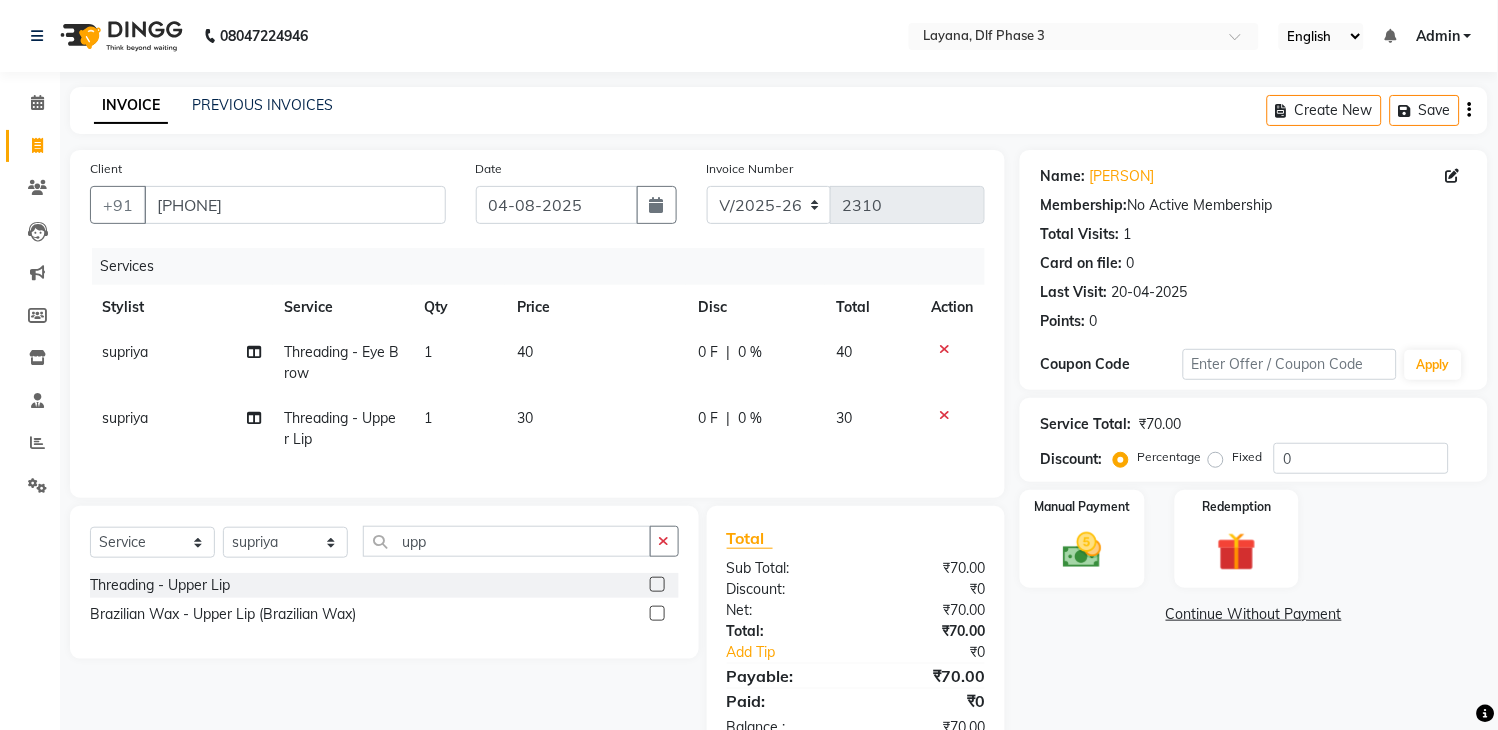 click 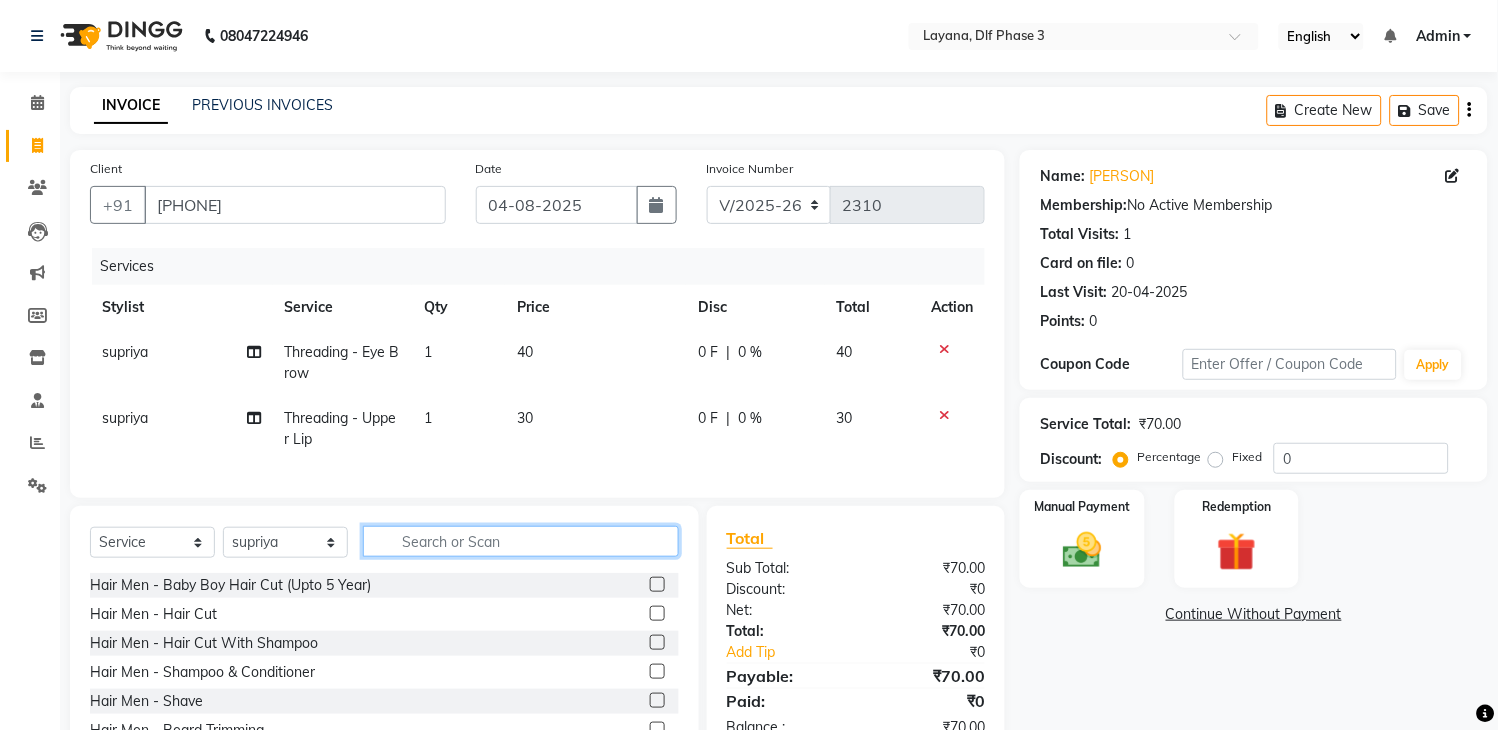 click 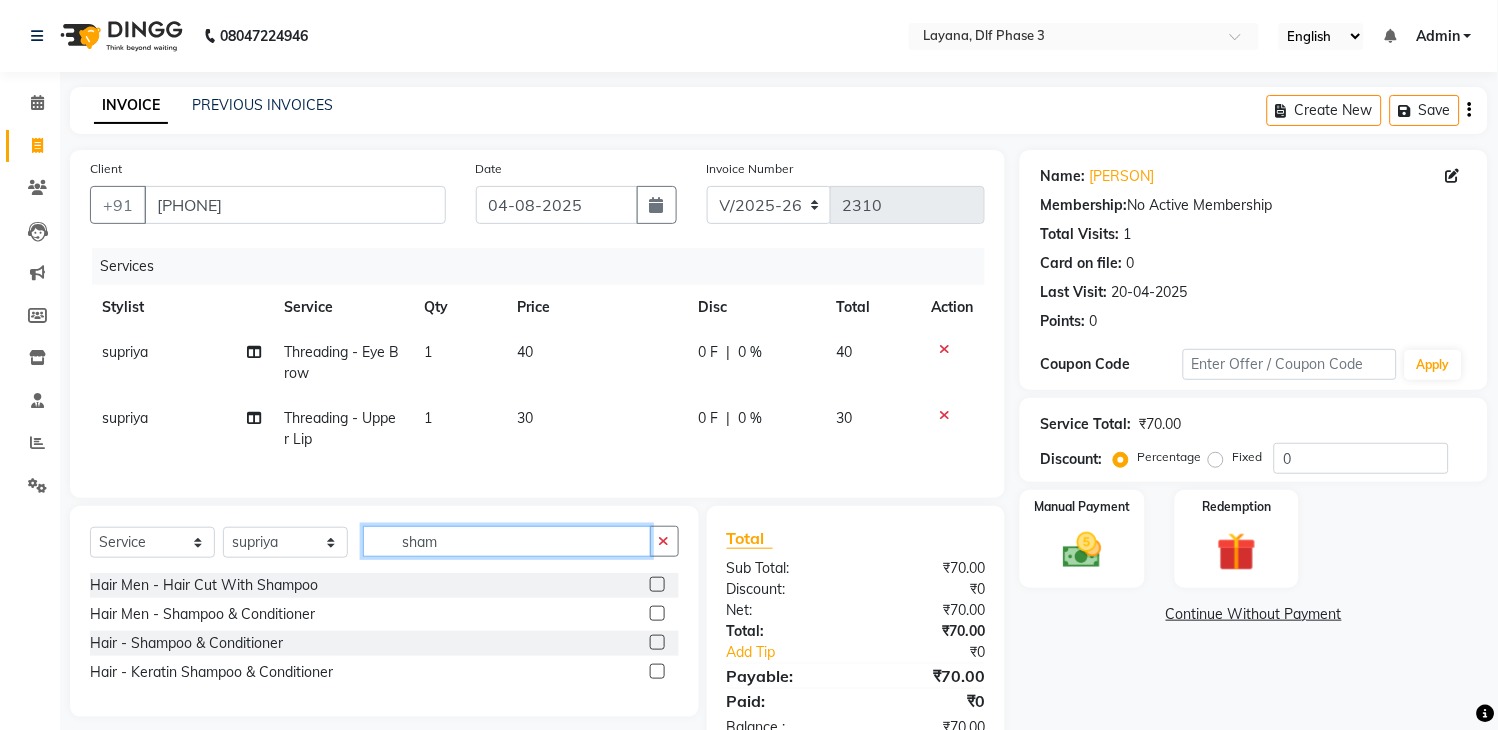 type on "sham" 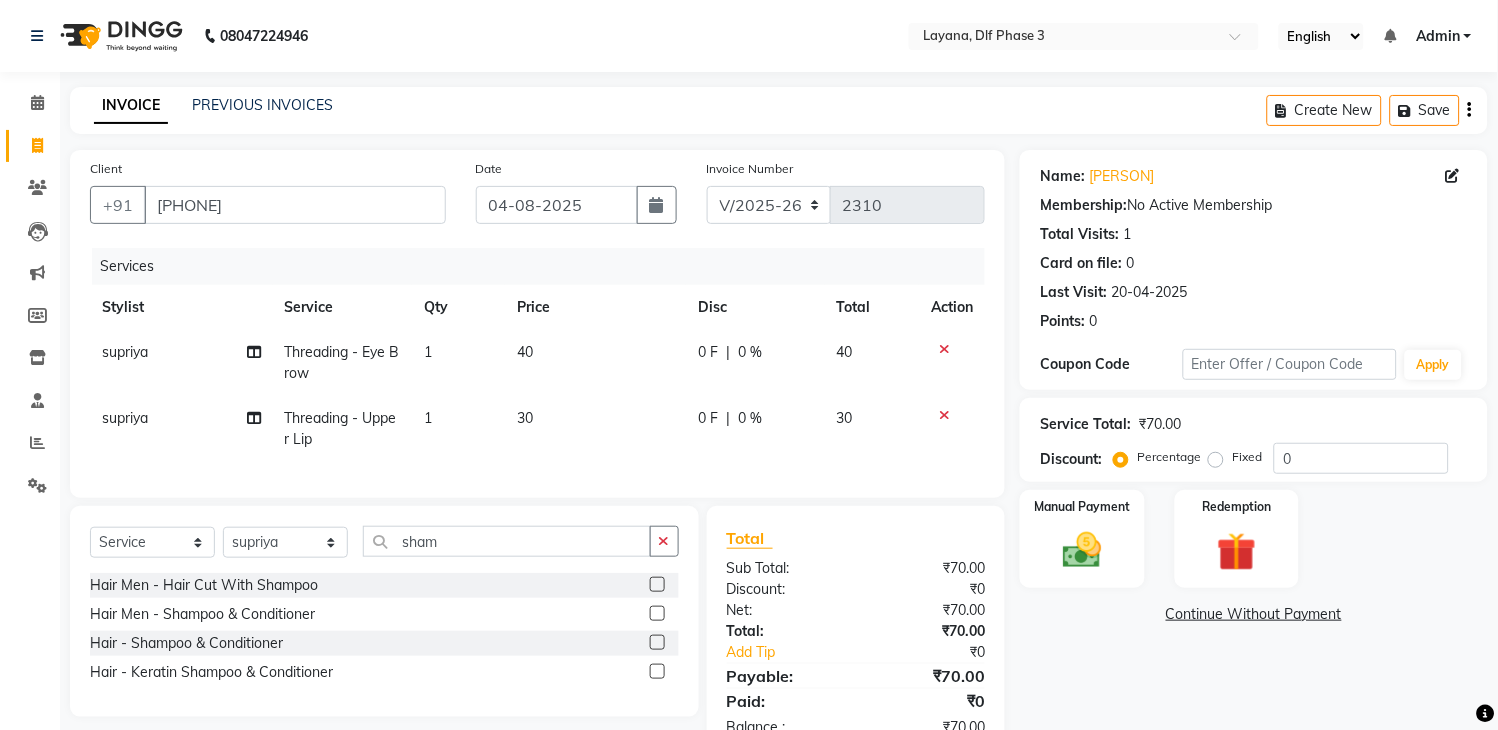 click 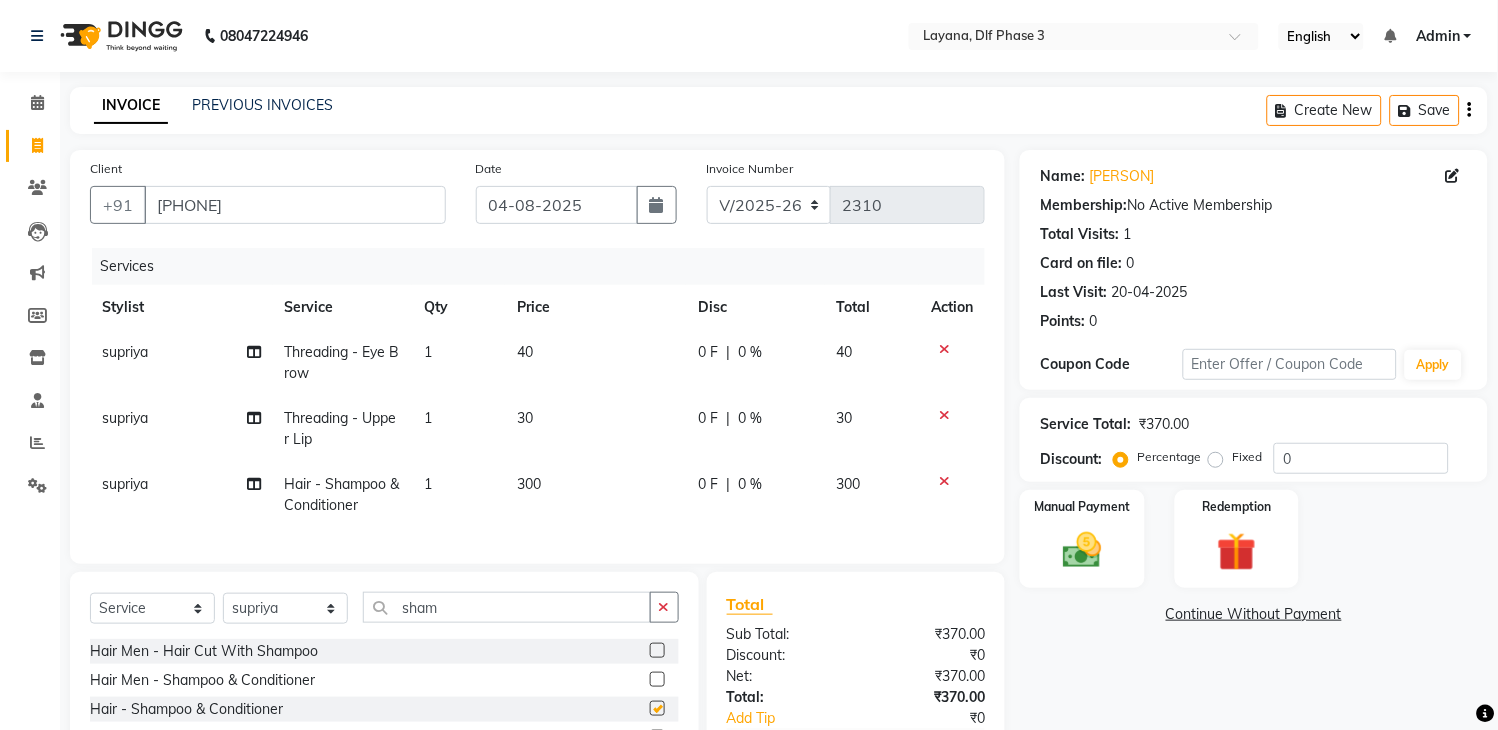 checkbox on "false" 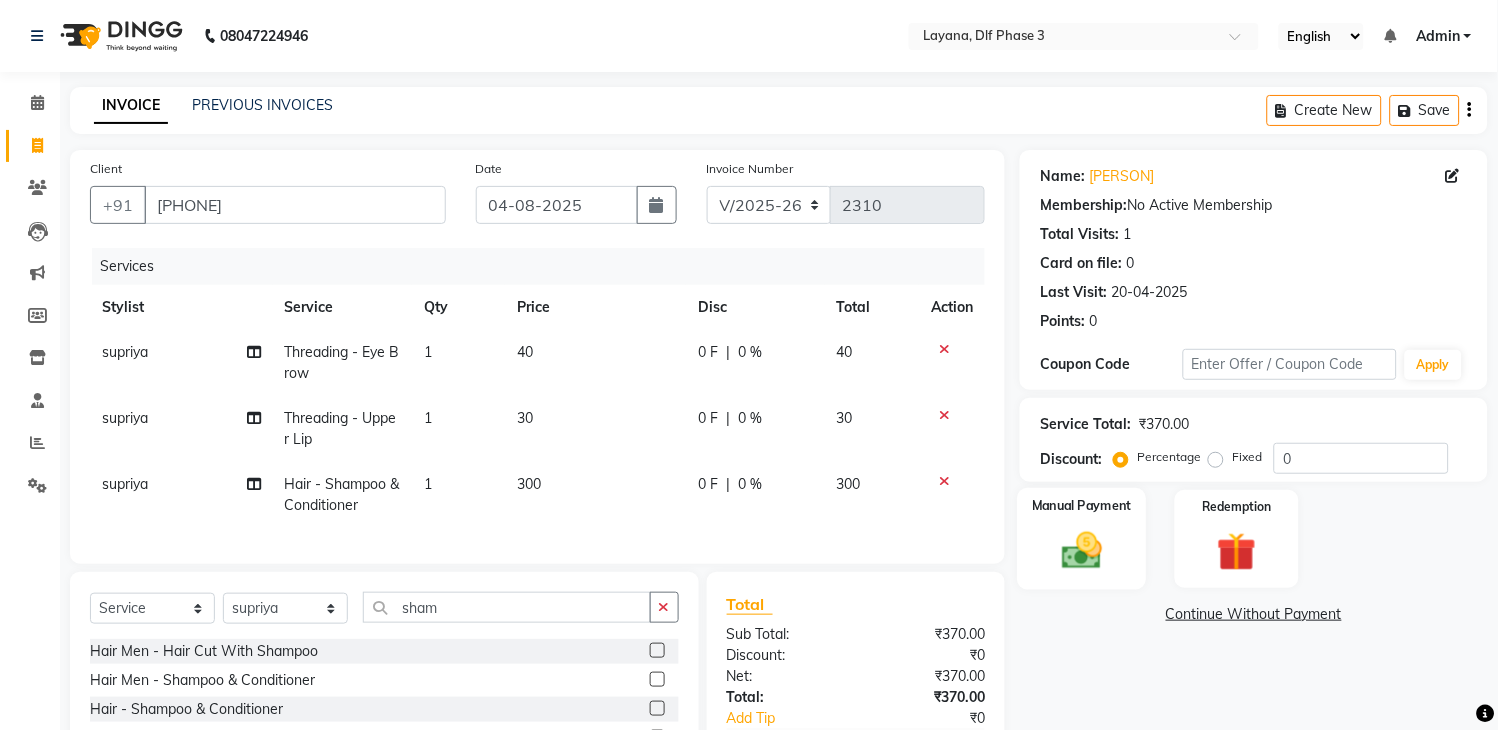 click 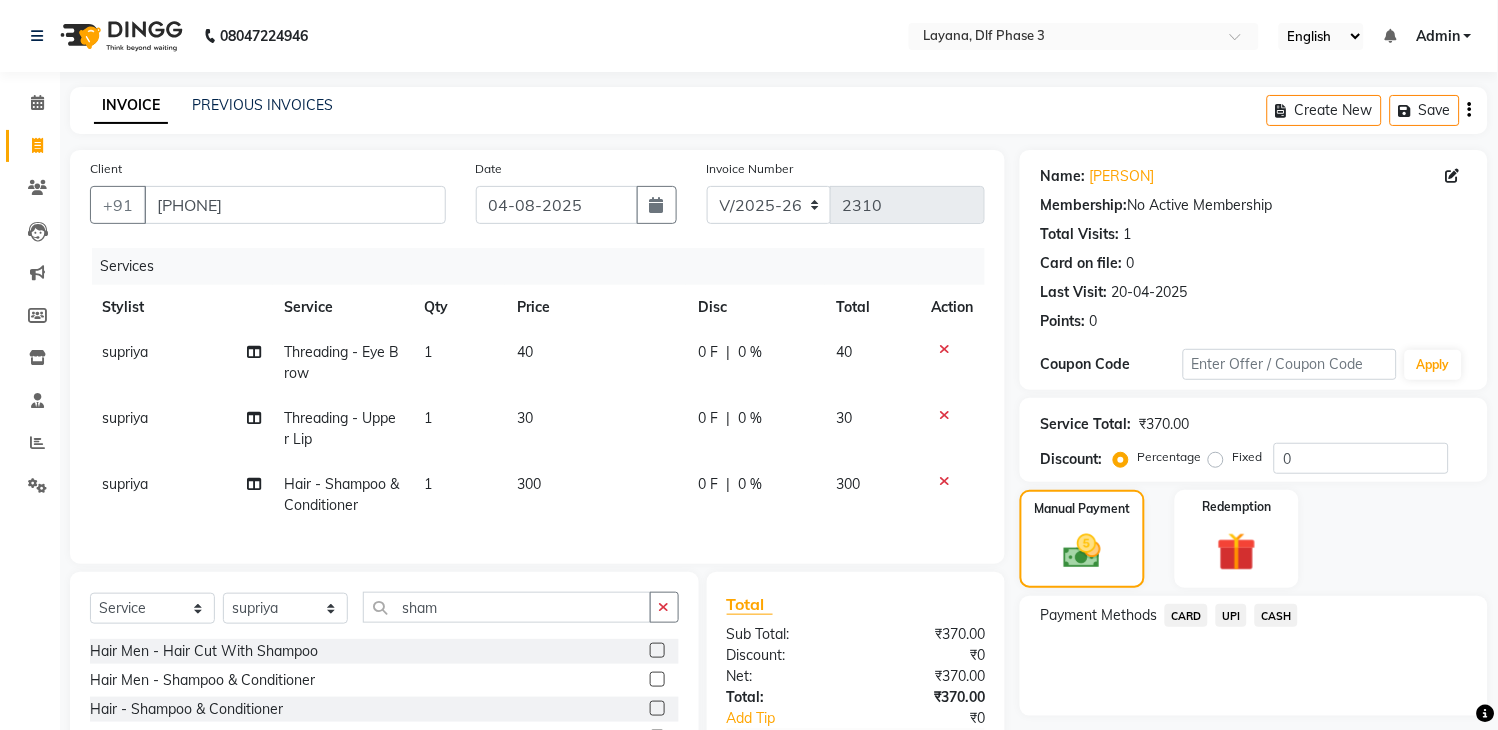 click on "UPI" 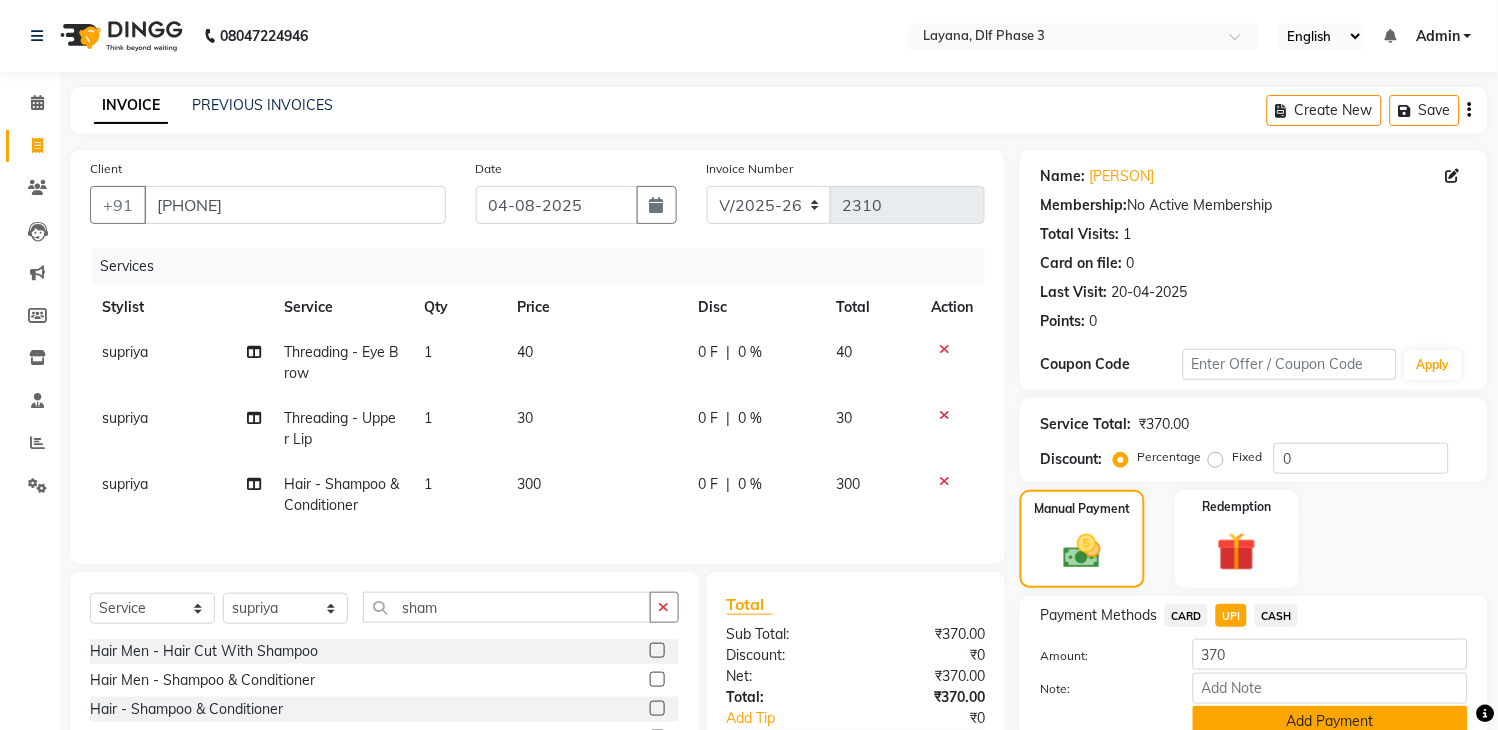 click on "Add Payment" 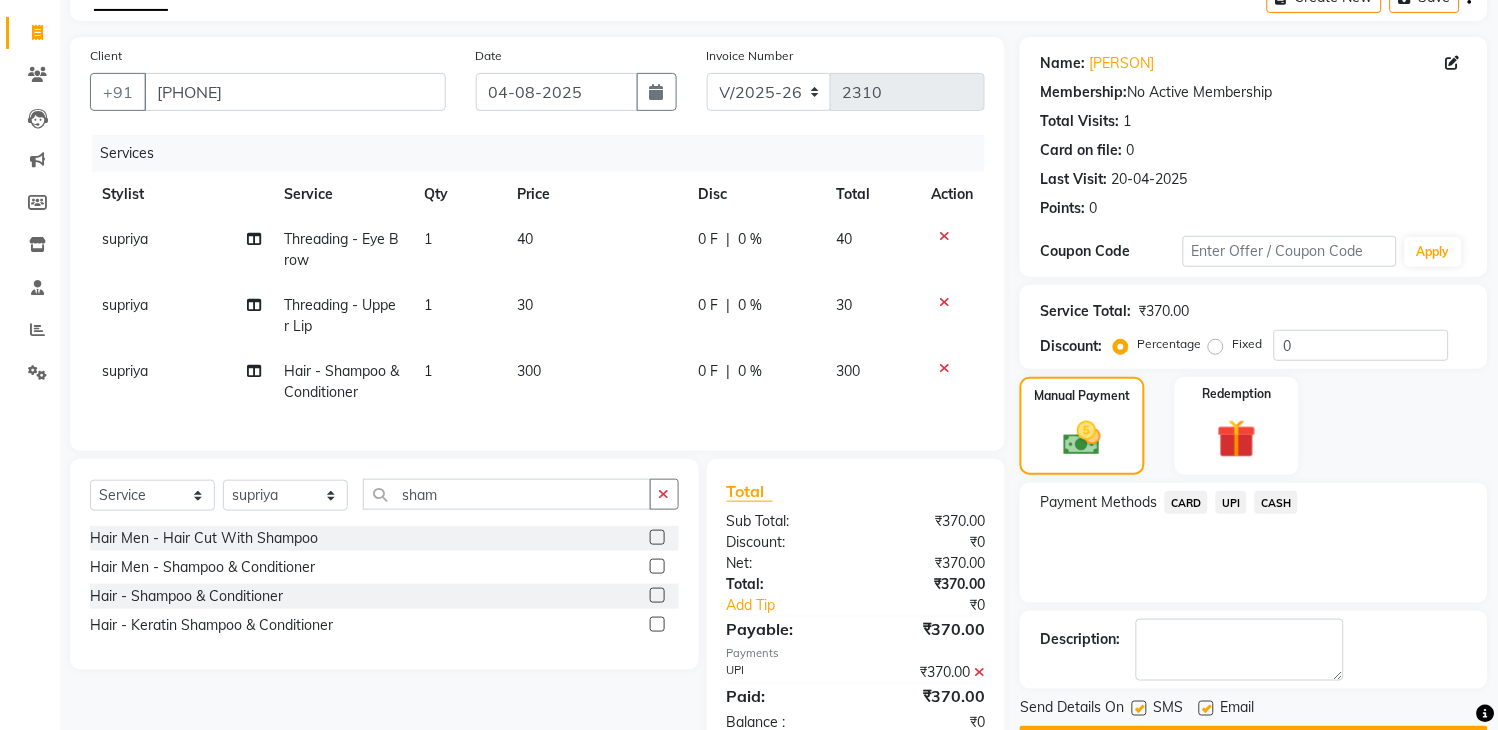 scroll, scrollTop: 184, scrollLeft: 0, axis: vertical 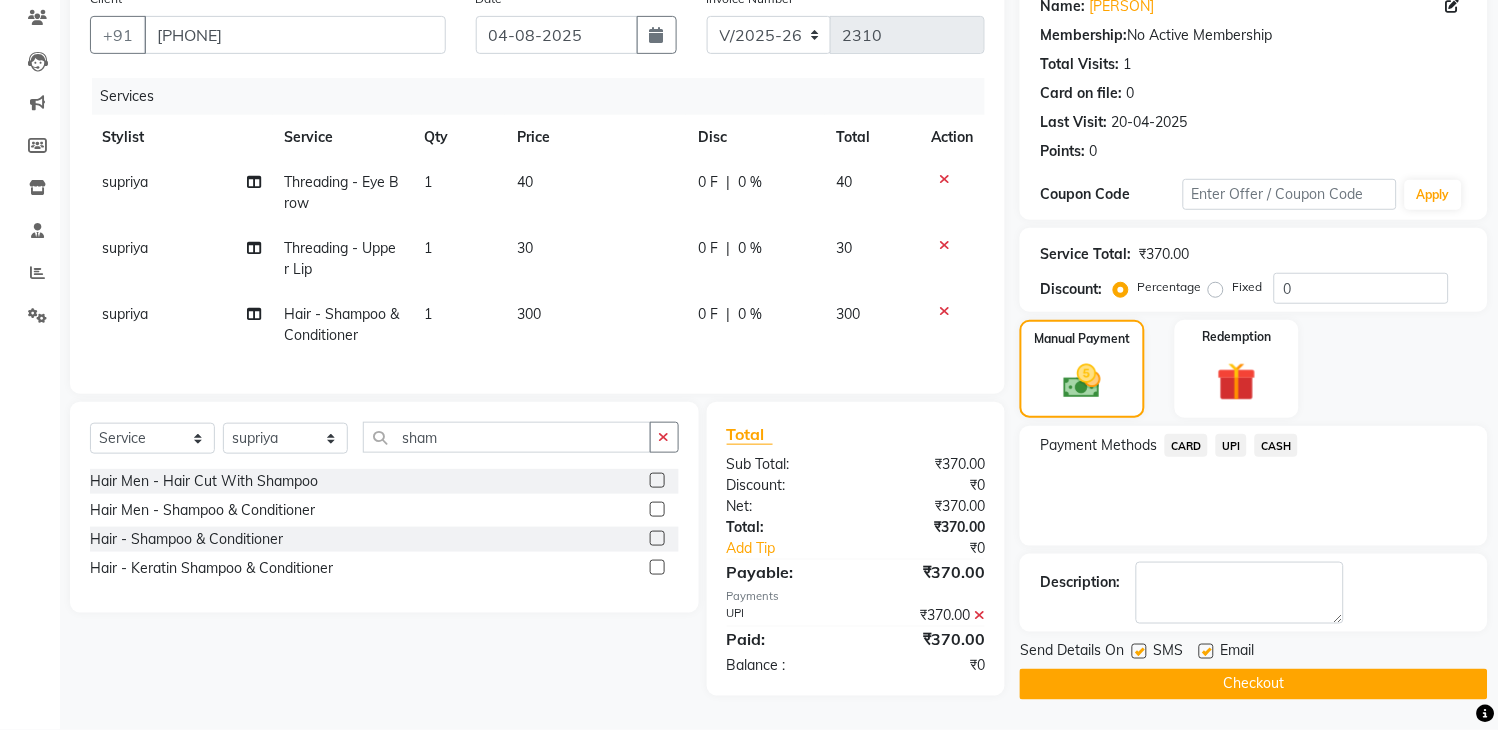 click on "Checkout" 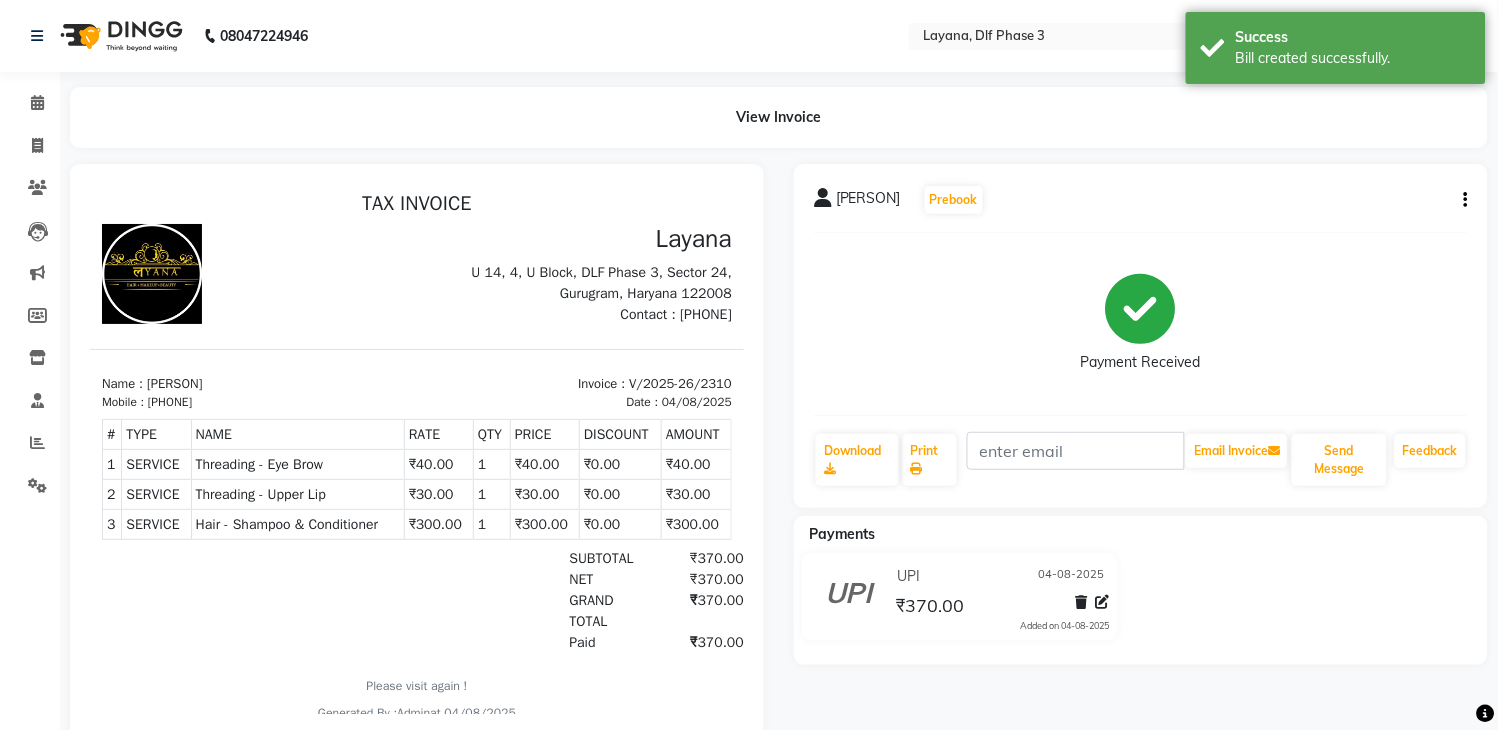 scroll, scrollTop: 0, scrollLeft: 0, axis: both 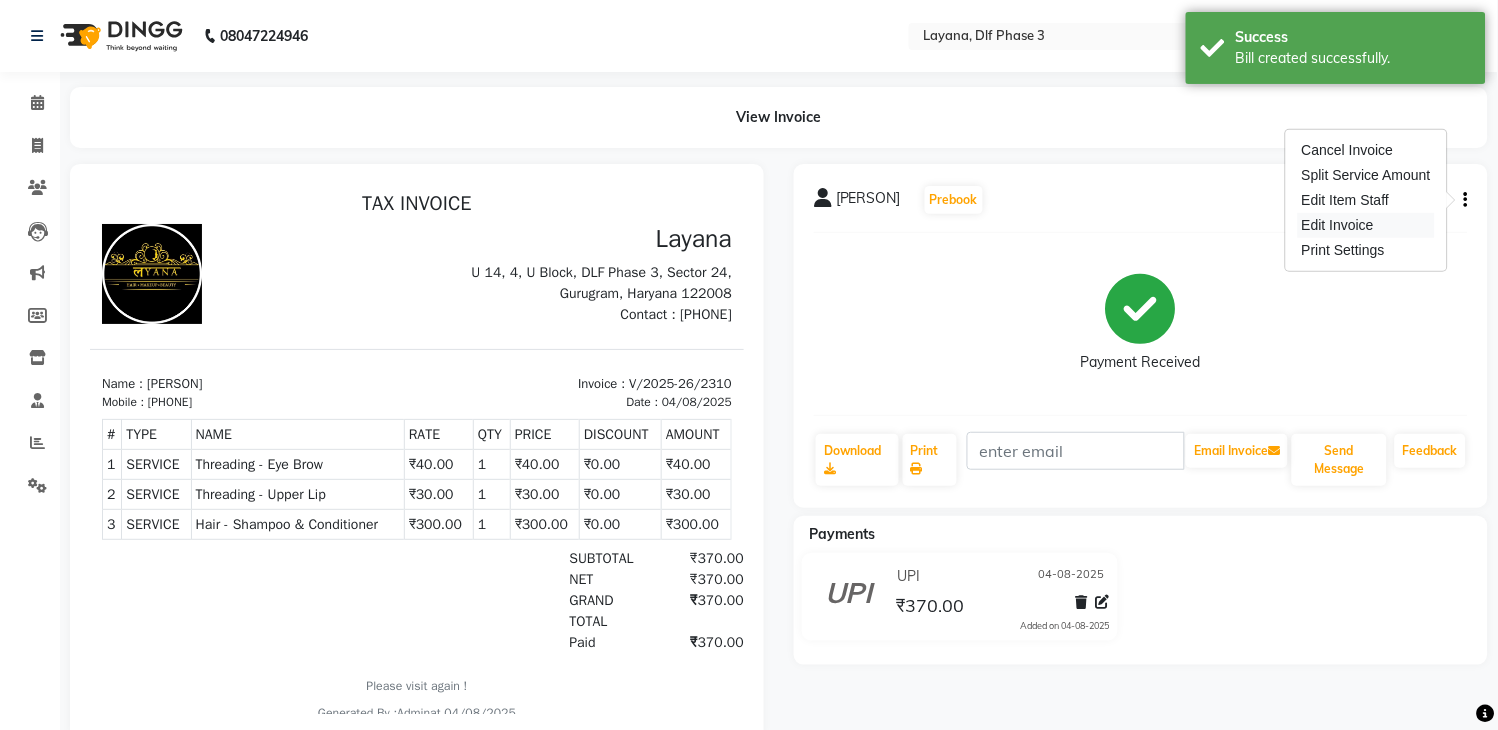 click on "Edit Invoice" at bounding box center [1366, 225] 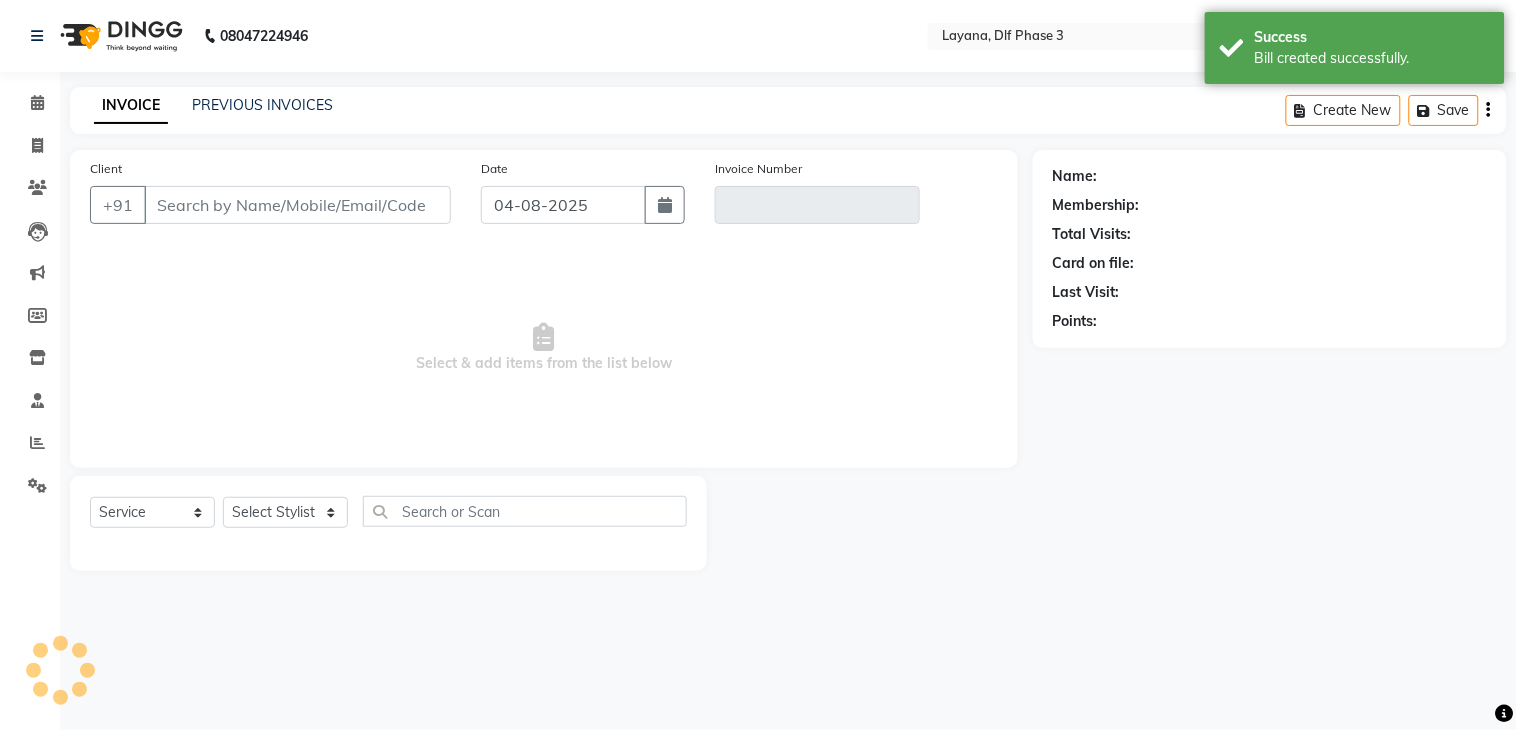 type on "[PHONE]" 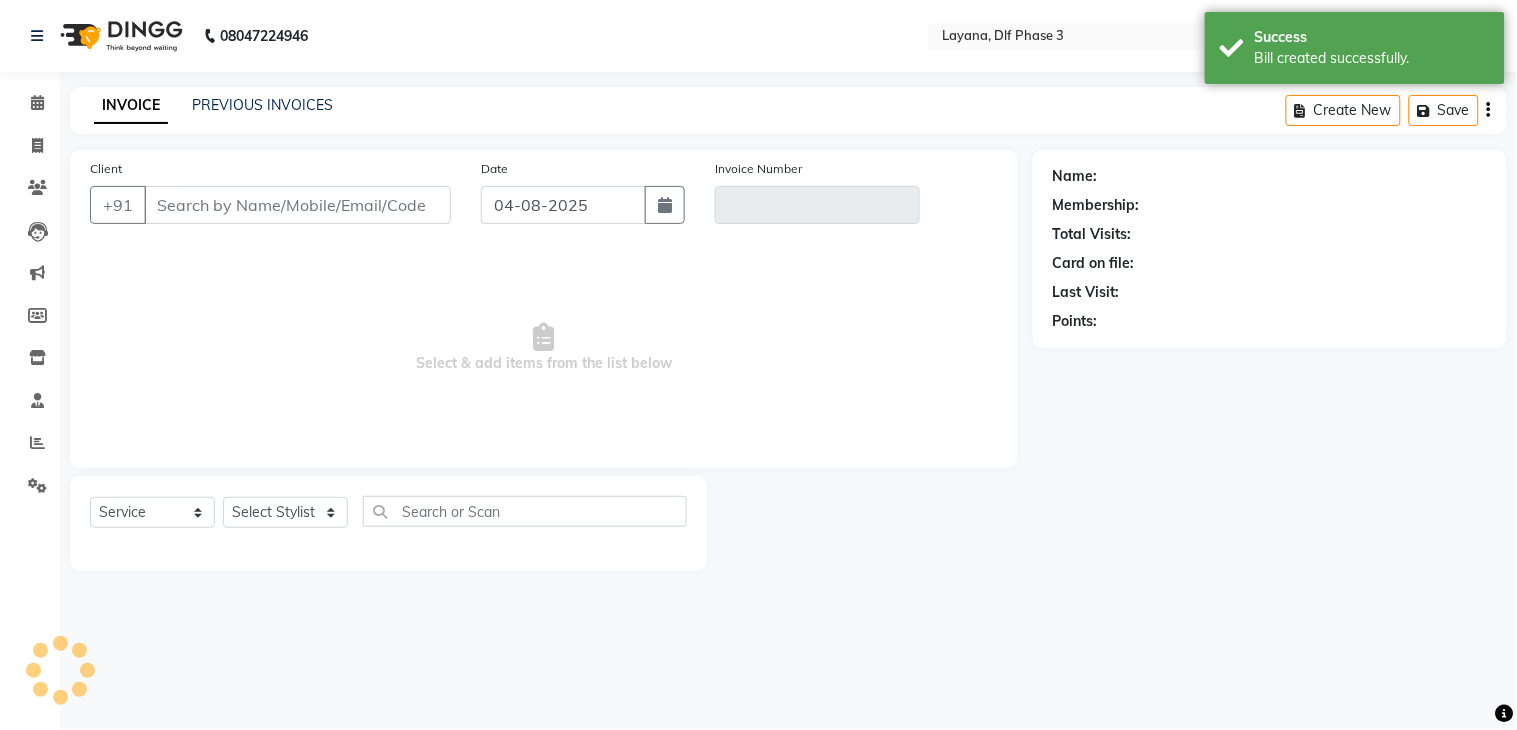 type on "V/2025-26/2310" 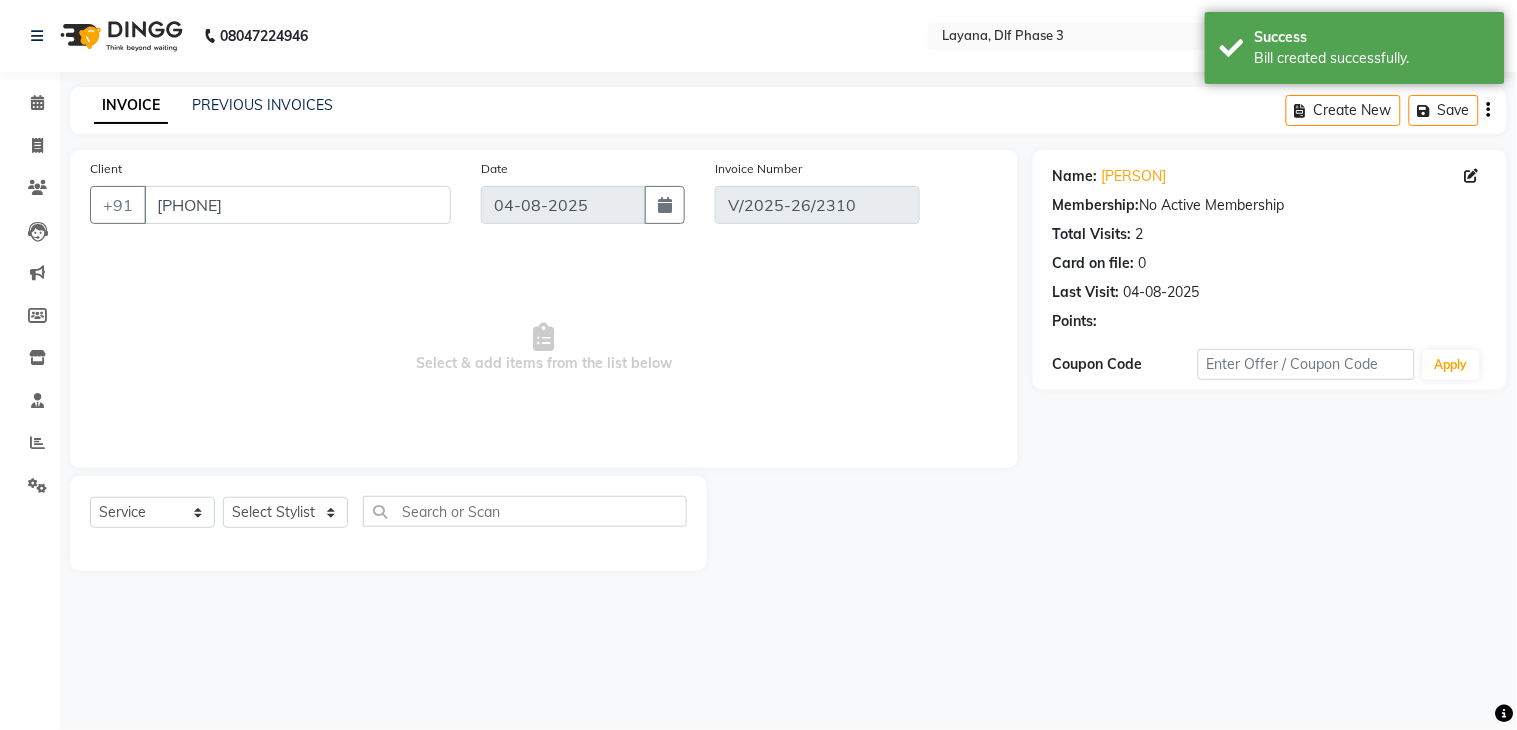 select on "select" 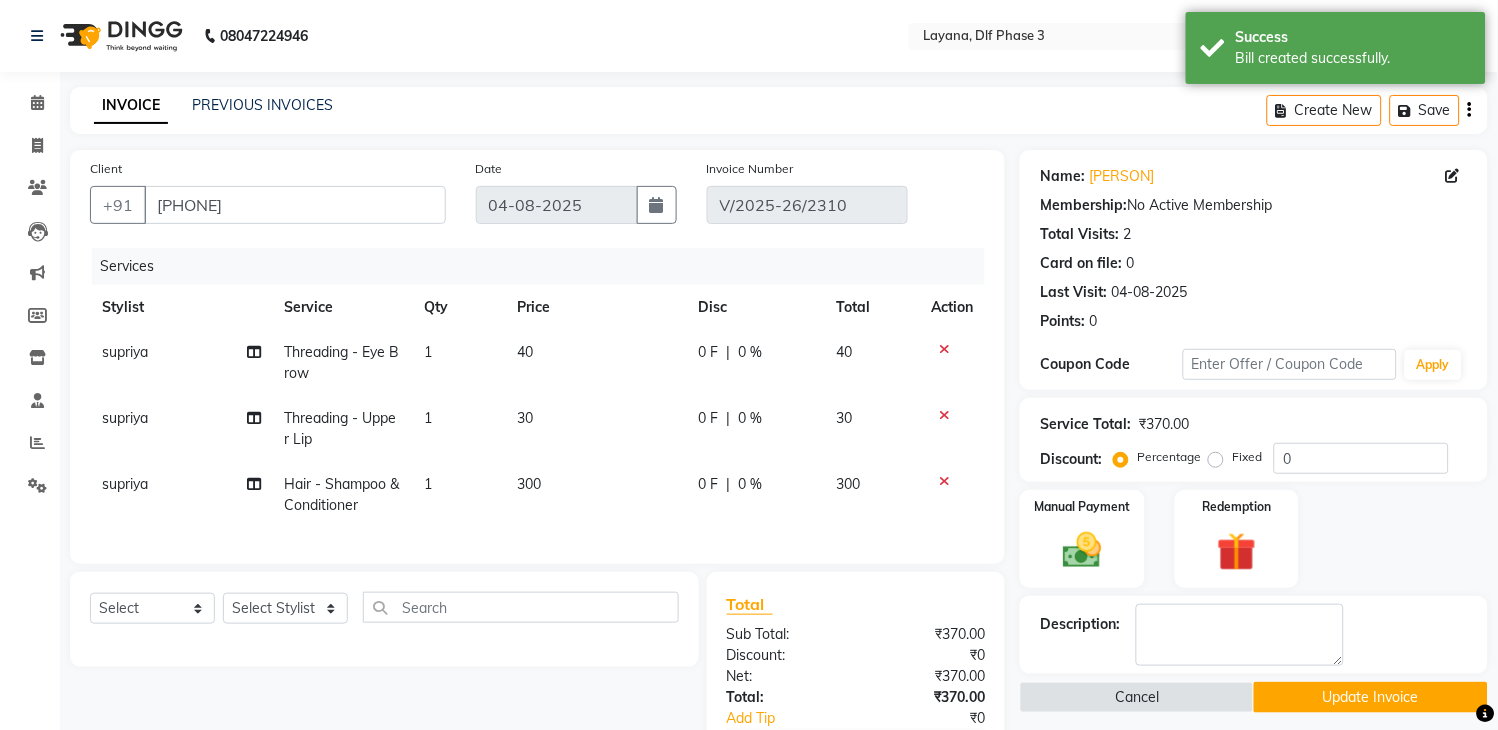 click on "supriya" 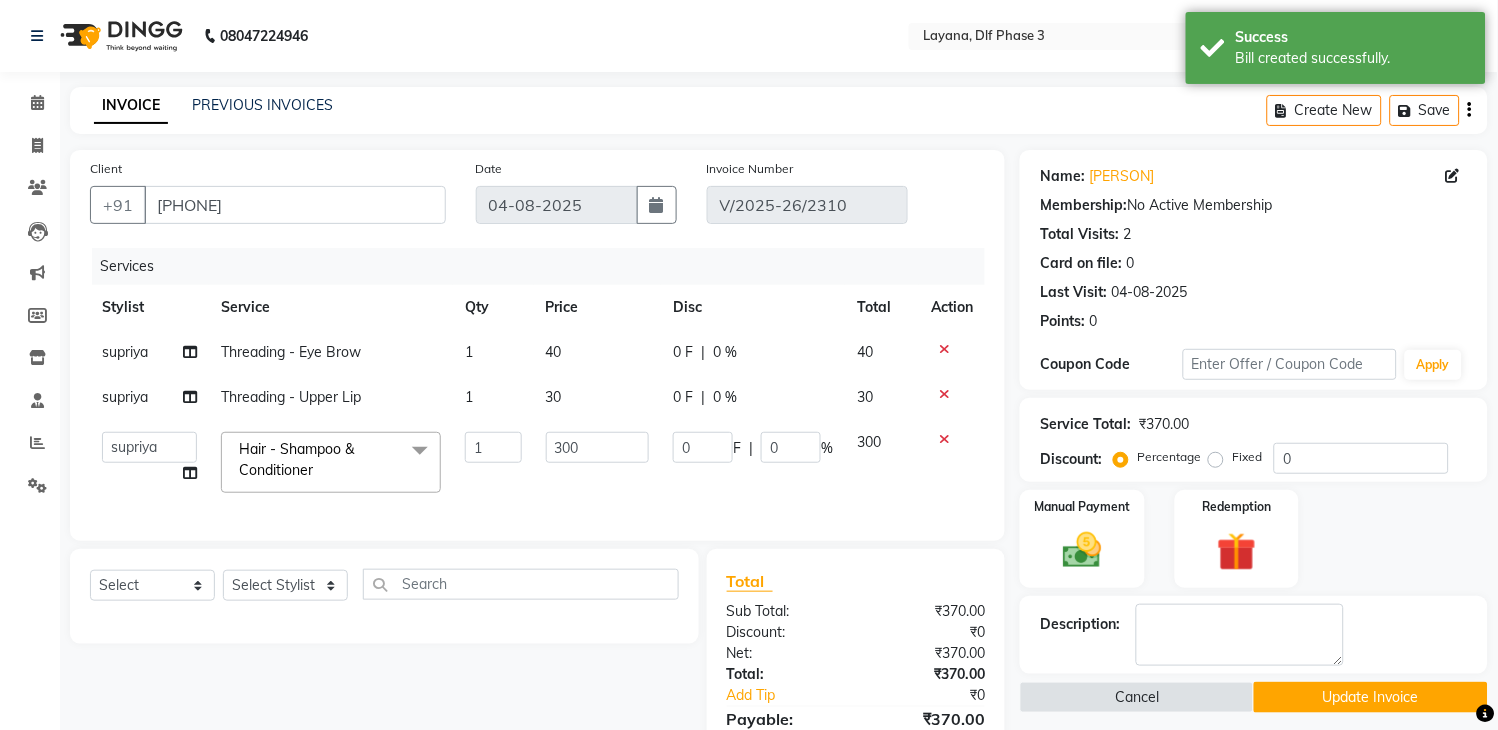 click on "[PERSON]   [PERSON]   [PERSON]   [PERSON]   [PERSON]    [PERSON]   [PERSON]   [PERSON]" 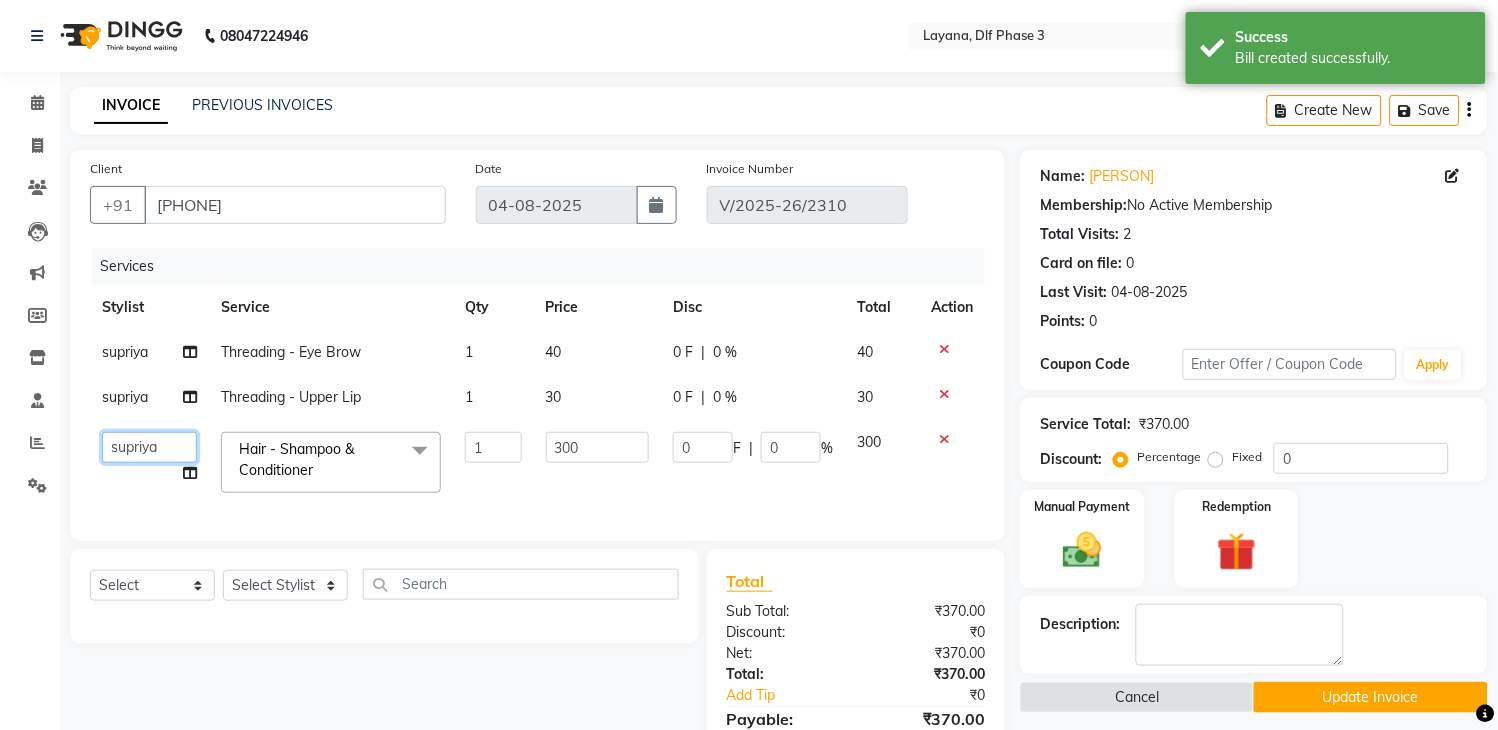 click on "[PERSON]   [PERSON]   [PERSON]   [PERSON]   [PERSON]    [PERSON]   [PERSON]   [PERSON]" 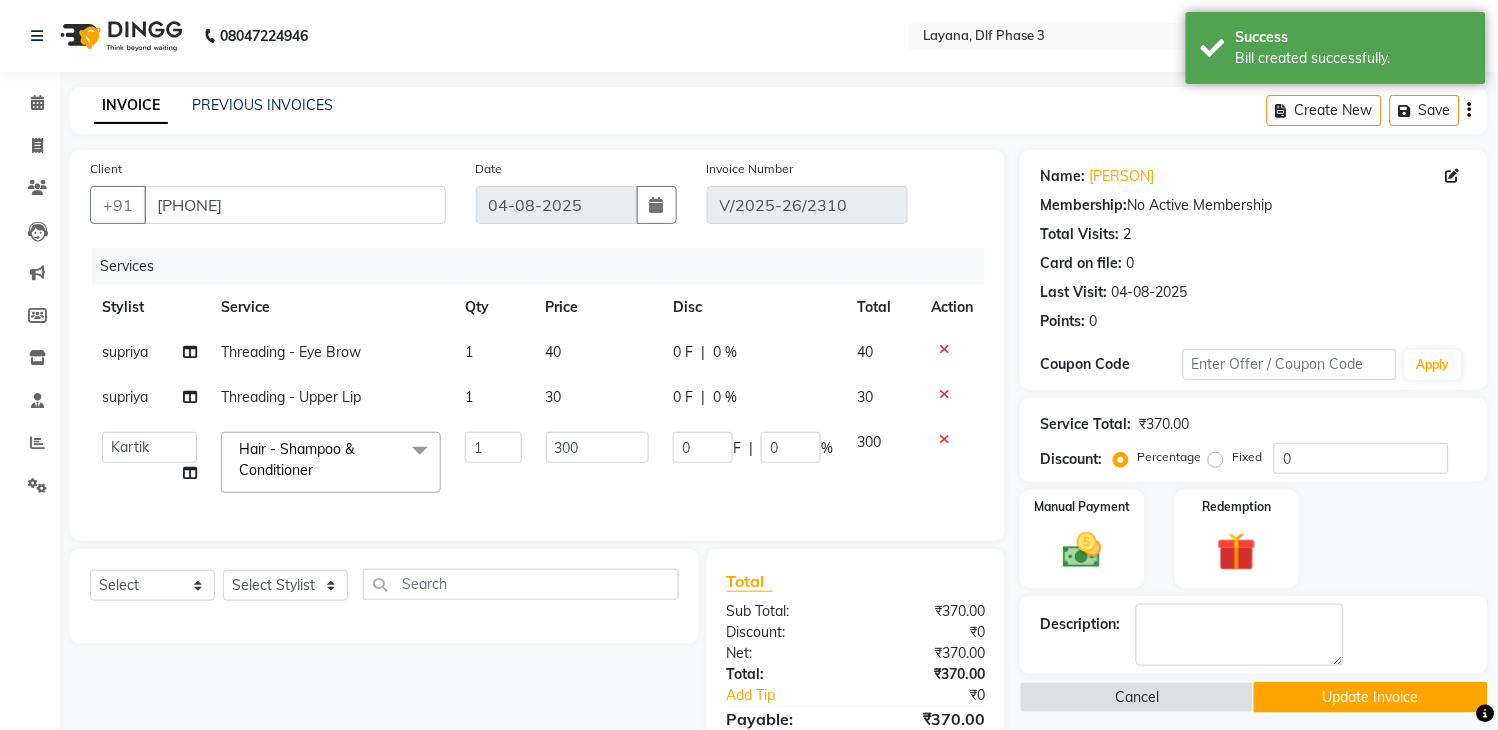select on "57636" 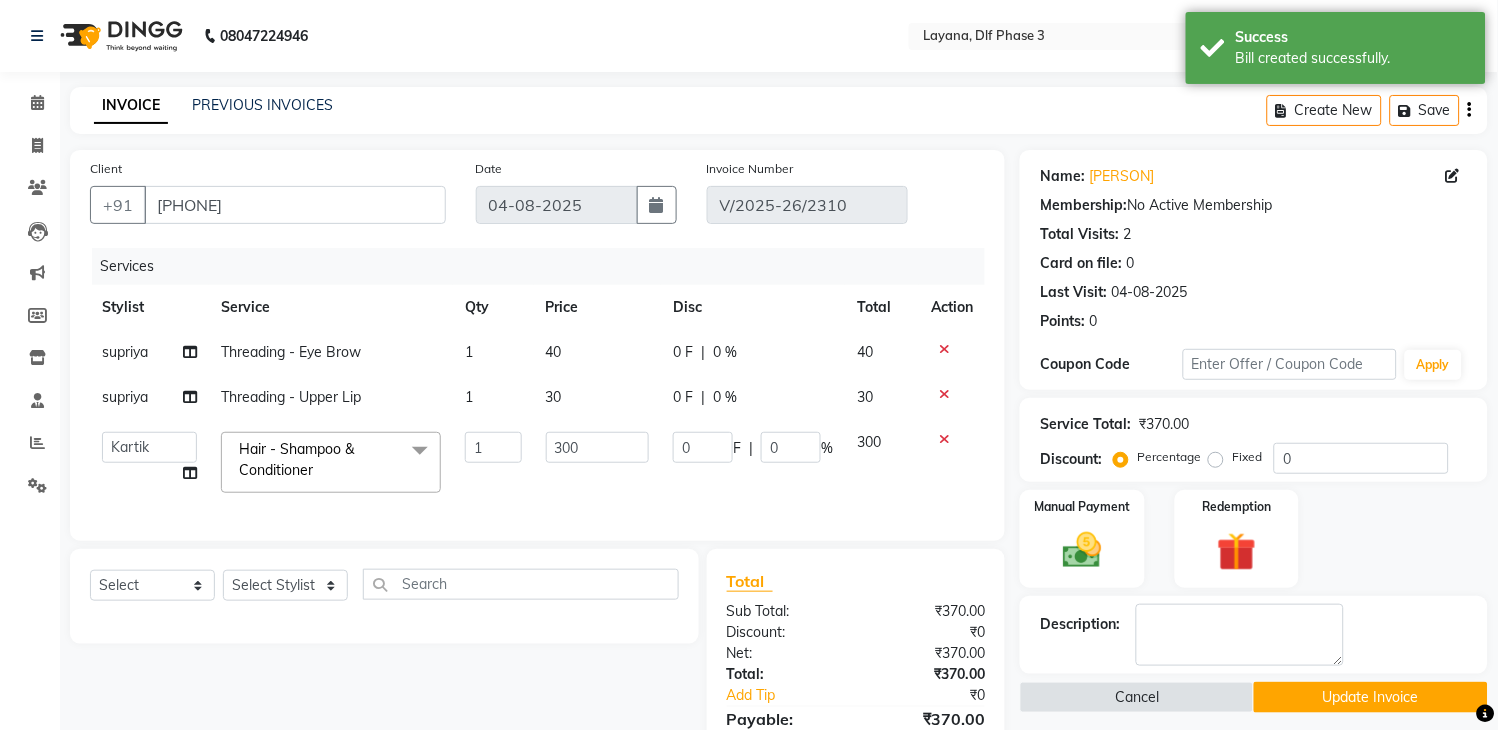 click on "Services Stylist Service Qty Price Disc Total Action [PERSON] Threading - Eye Brow 1 40 0 F | 0 % 40 [PERSON] Threading - Upper Lip 1 30 0 F | 0 % 30  [PERSON]   [PERSON]   [PERSON]   [PERSON]   [PERSON]    [PERSON]   [PERSON]   [PERSON]  Hair - Shampoo & Conditioner  x Hair Men - Baby Boy Hair Cut (Upto 5 Year) Hair Men - Hair Cut Hair Men - Hair Cut With Shampoo Hair Men - Shampoo & Conditioner Hair Men - Shave Hair Men - Beard Trimming Hair Men - Beard Styling Hair Men - Hair Styling Without Hair Cut Colour  - Hair Colour Colour Men - Beard Colour Colour Men - Highlights Hair Rituals  - Hair Spa Hair Rituals - Mythis Spa Hair Rituals  - Head Massage (20 Min) LOREAL TRETMANT SPA ANTI DANDRAFF TRETMENT spa Schwarzkopf spa KERA SOUL Treatment spa GYPSY - Matcha And Dates GYPSY - Poof  GYPSY - Anti dandruff with drynes GK - Deep Conditioner STYLE - MOROCCAN and ARGAN spa STYLE - Dead sea 2 in 1 spa STYLE - HAMP spa Texture Service Men - Straight Therapy Texture Service Men - Keratin Threading Men - Forehead 1 300 0" 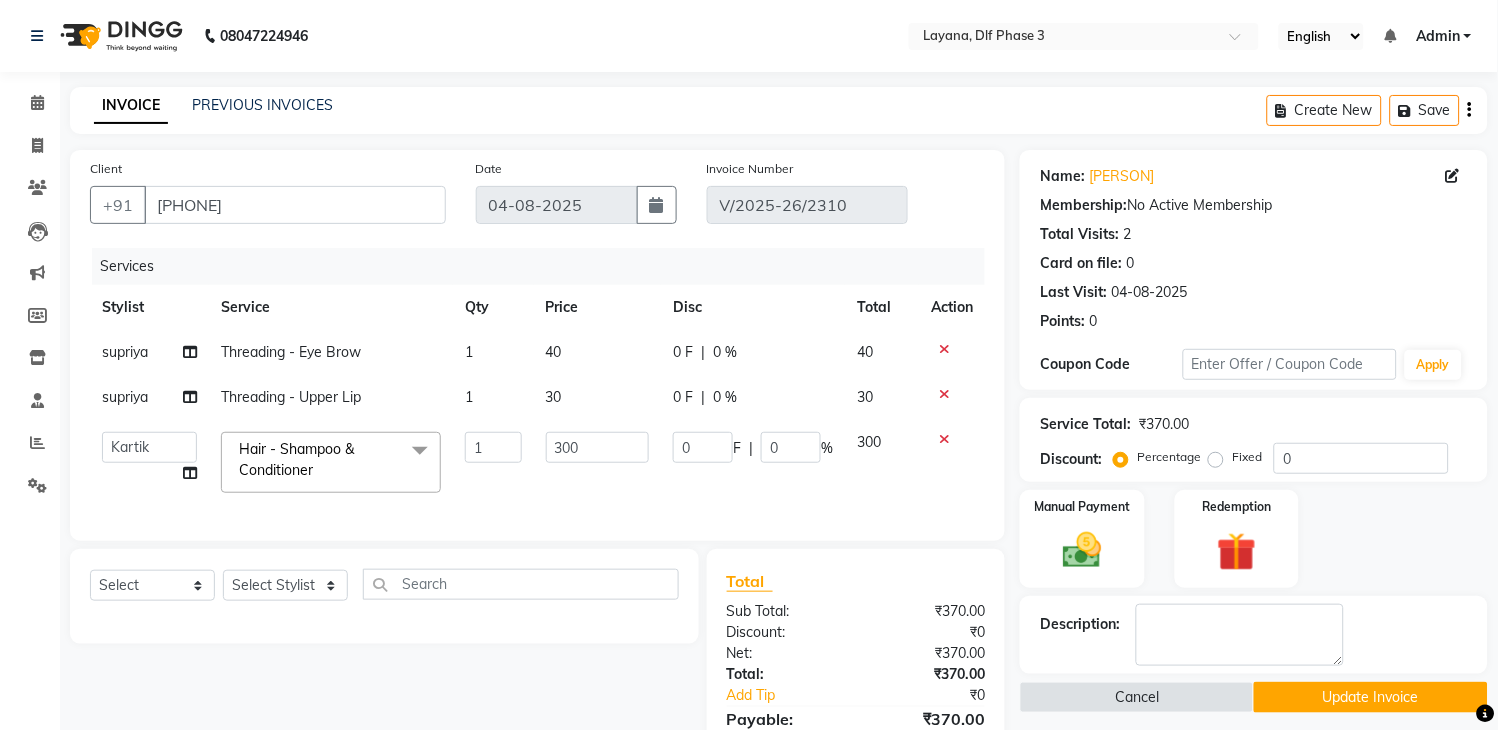 click on "Update Invoice" 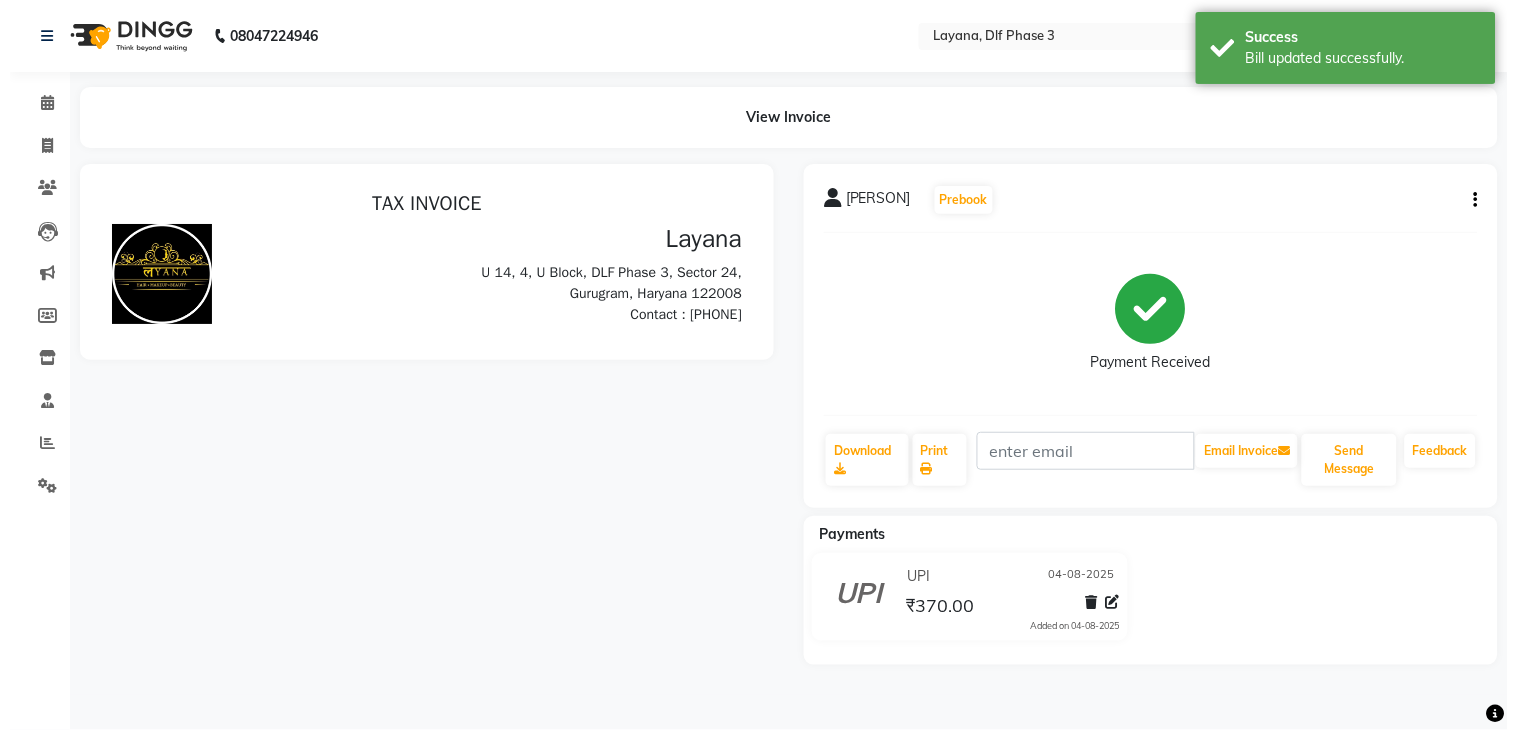 scroll, scrollTop: 0, scrollLeft: 0, axis: both 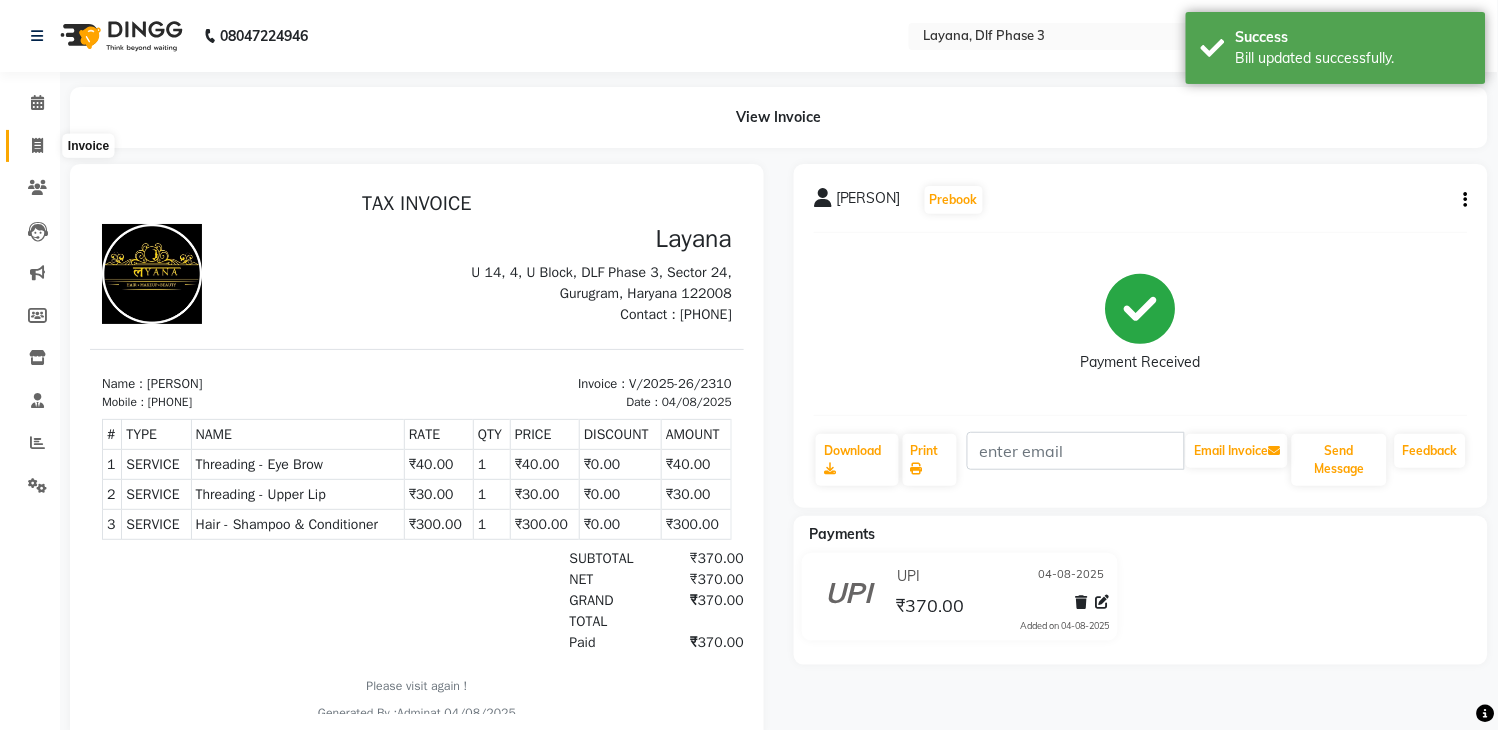 click 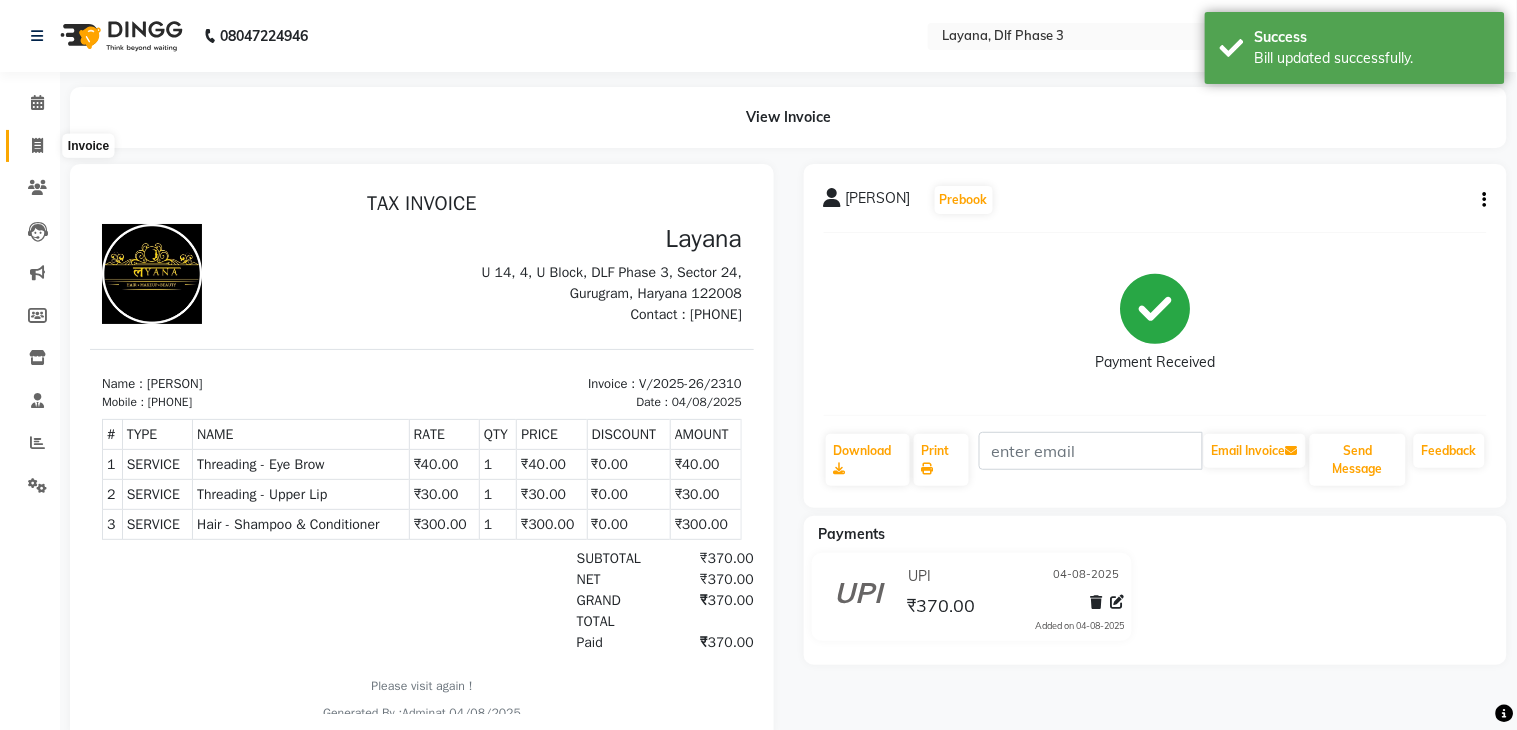 select on "6973" 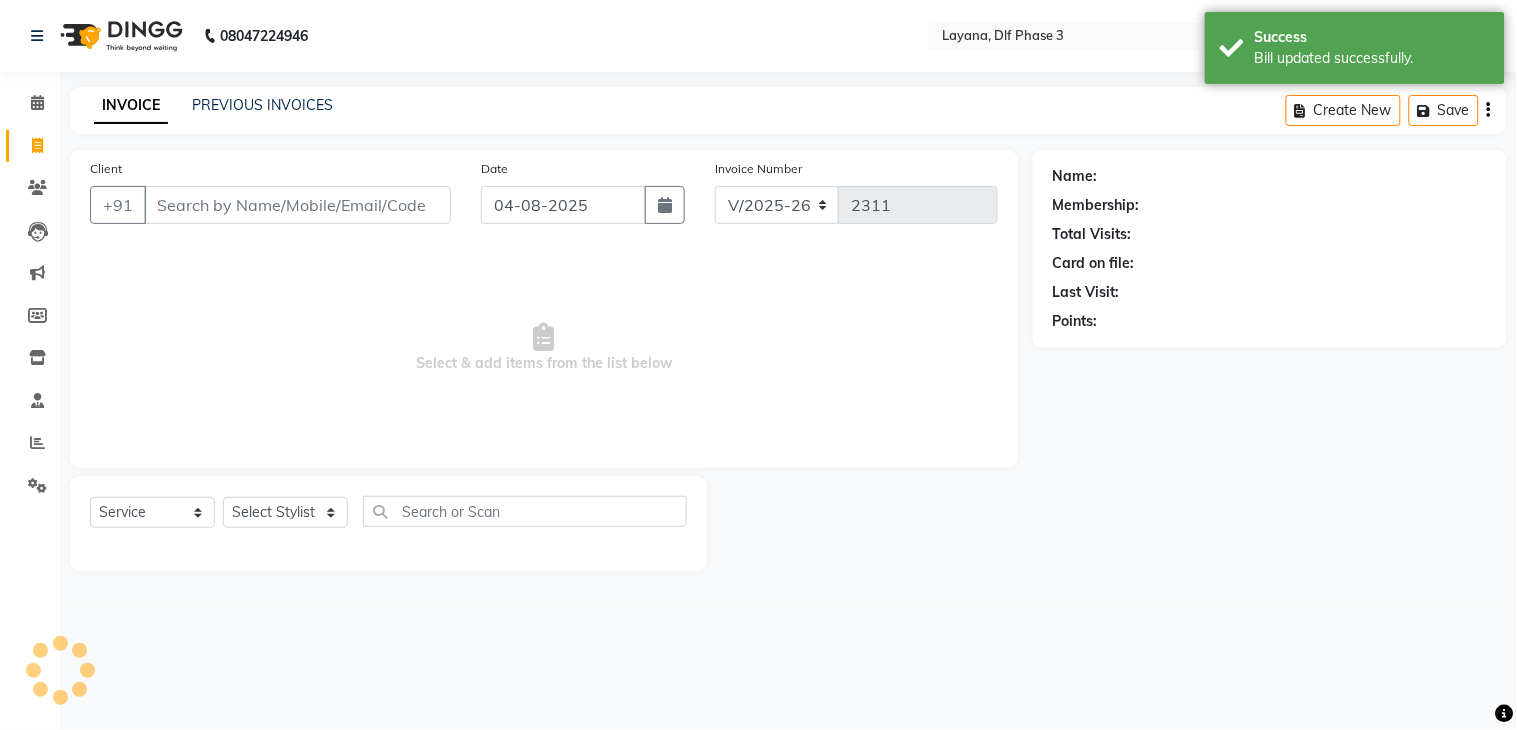 click on "Client" at bounding box center [297, 205] 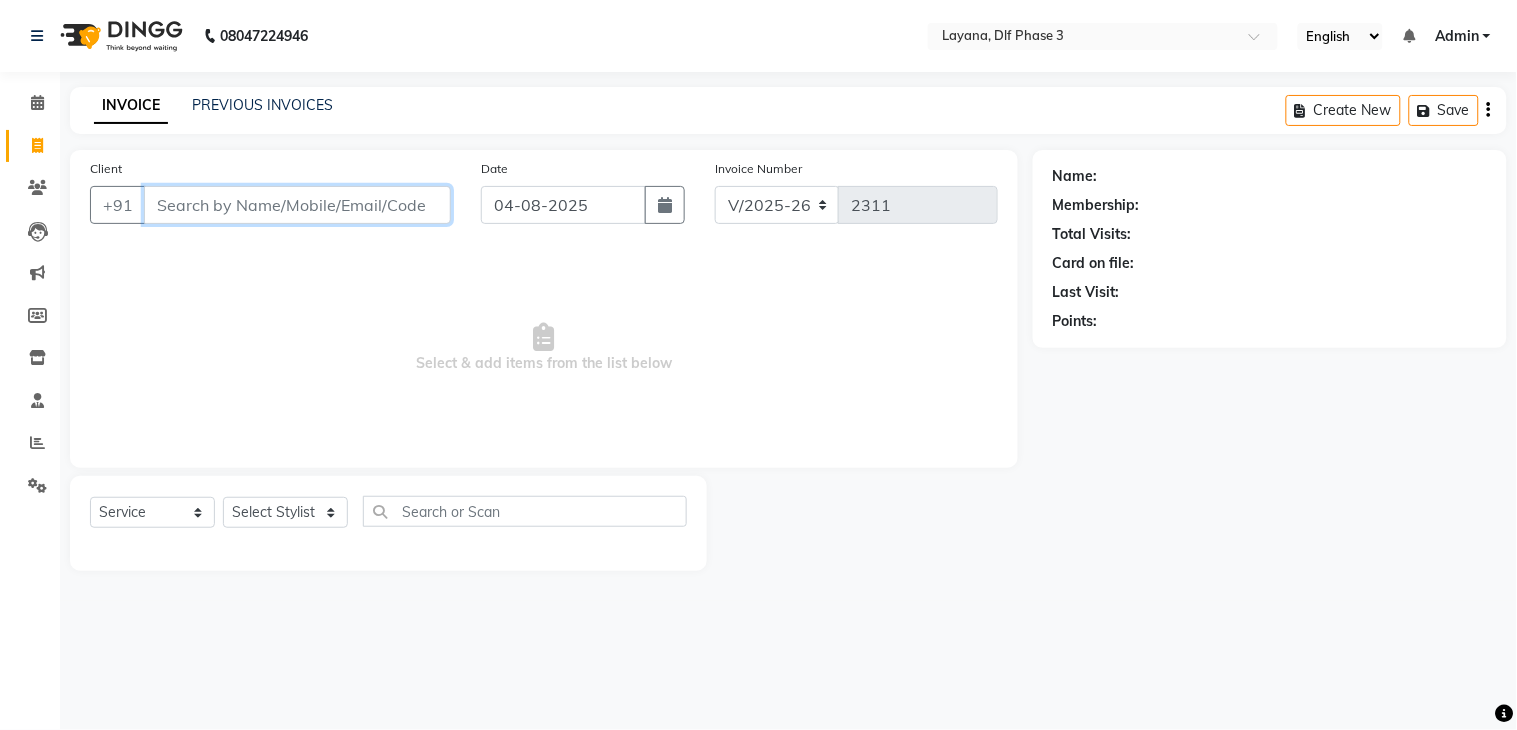 click on "Client" at bounding box center [297, 205] 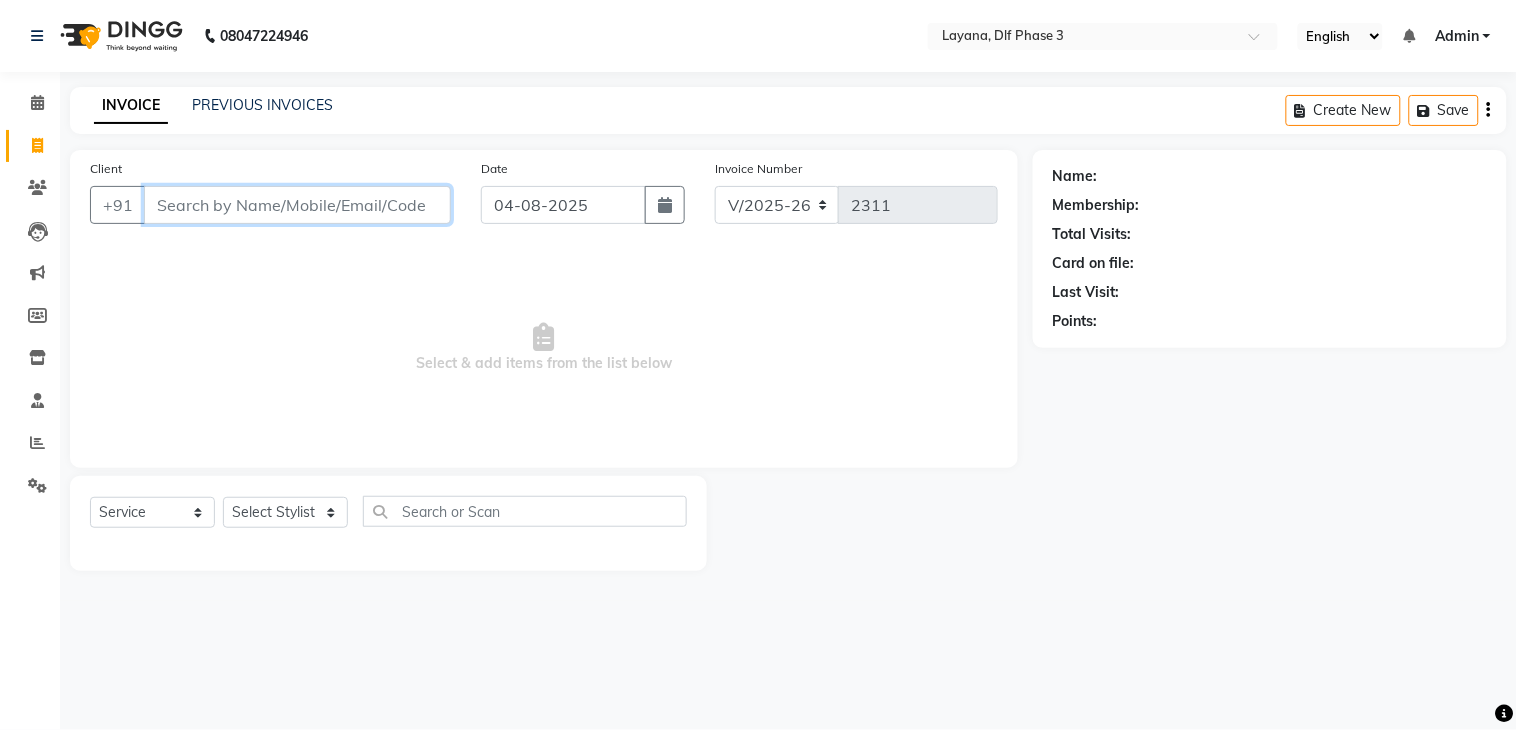 click on "Client" at bounding box center (297, 205) 